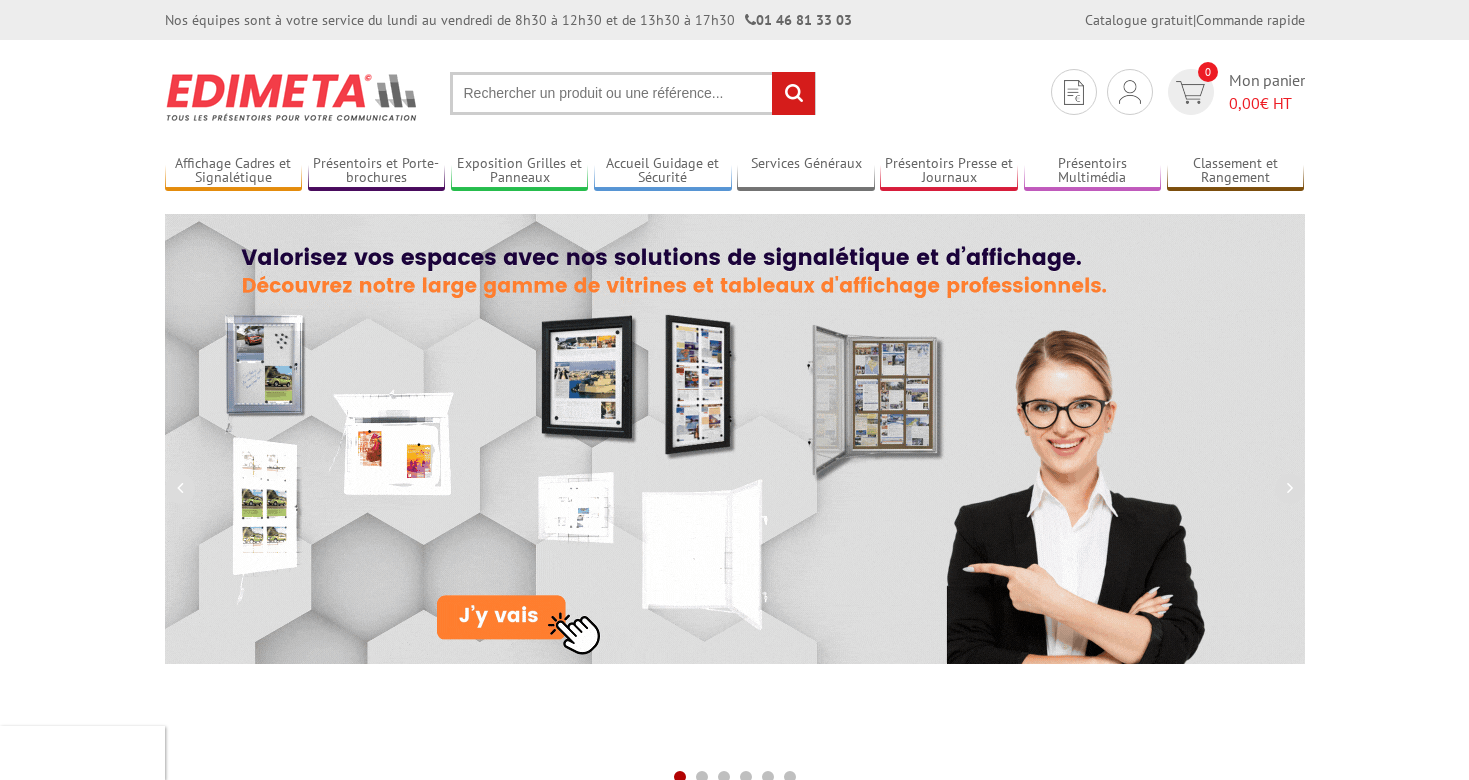 scroll, scrollTop: 0, scrollLeft: 0, axis: both 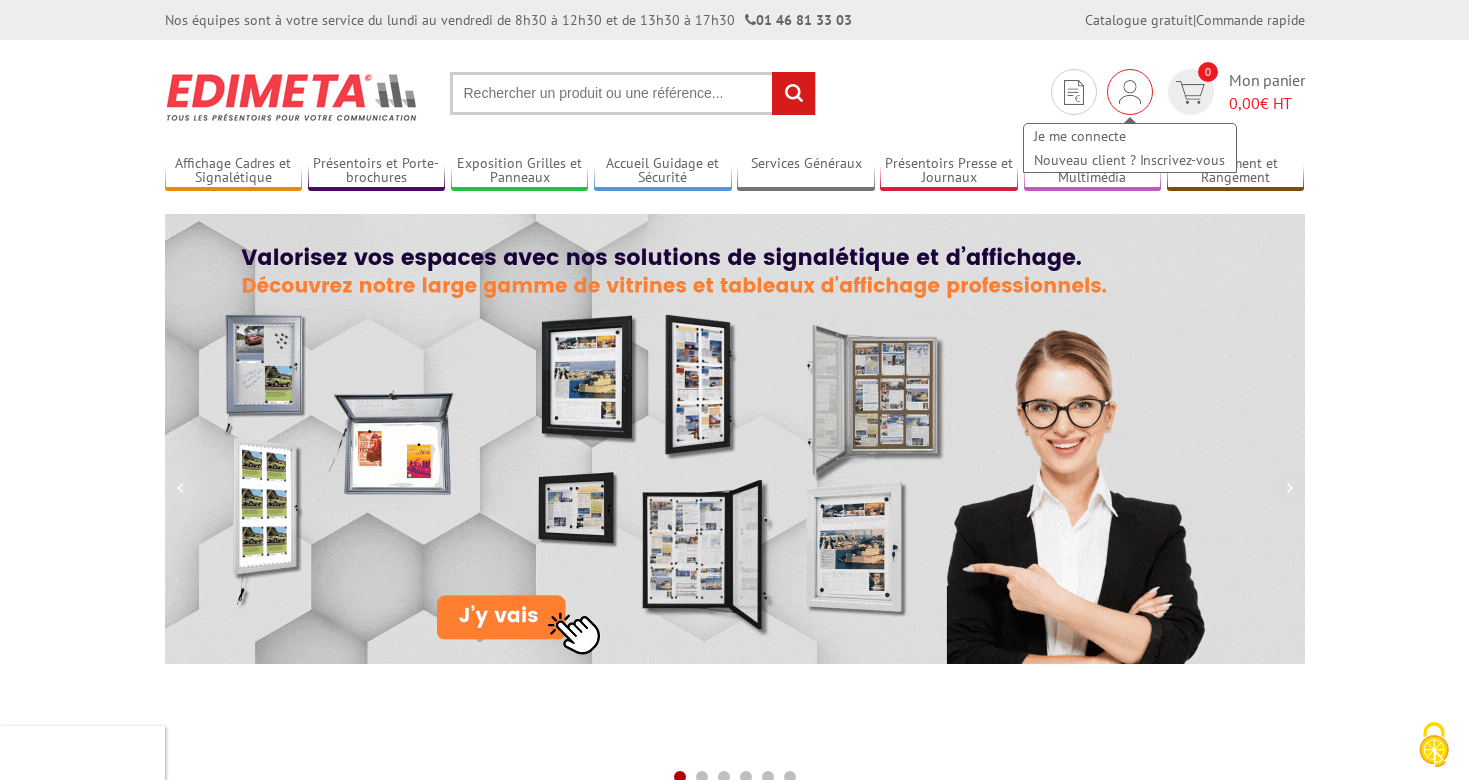 click at bounding box center [1130, 92] 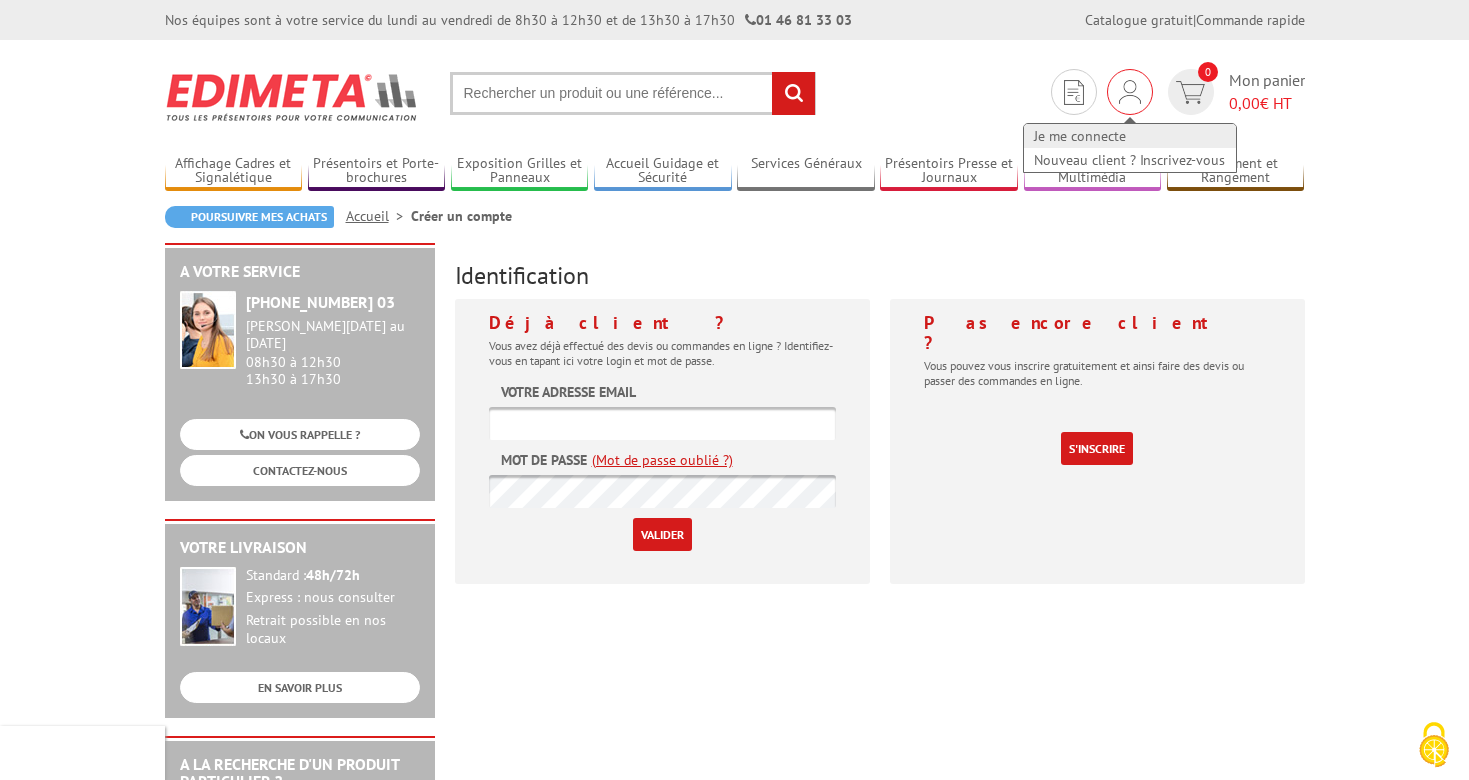 scroll, scrollTop: 0, scrollLeft: 0, axis: both 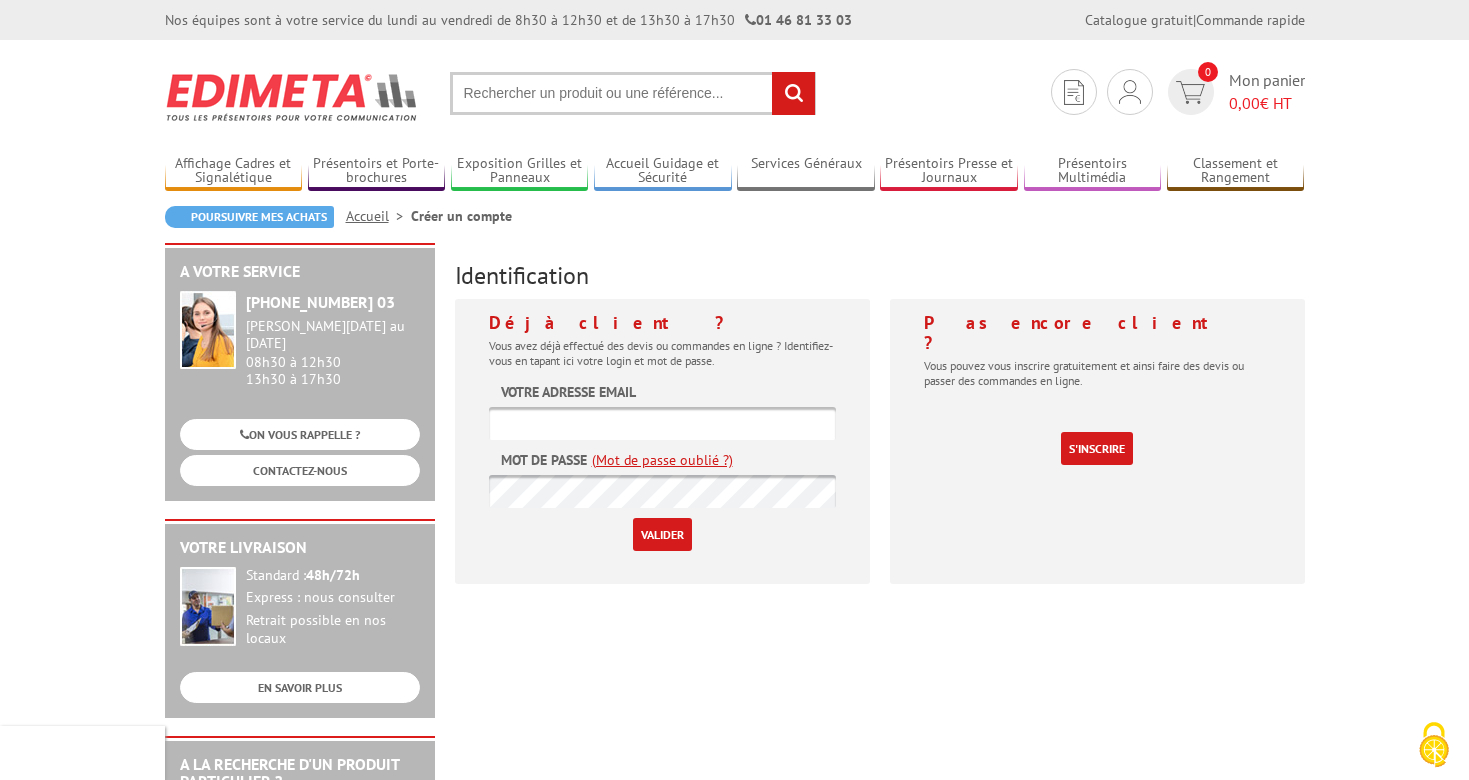 type on "[EMAIL_ADDRESS][DOMAIN_NAME]" 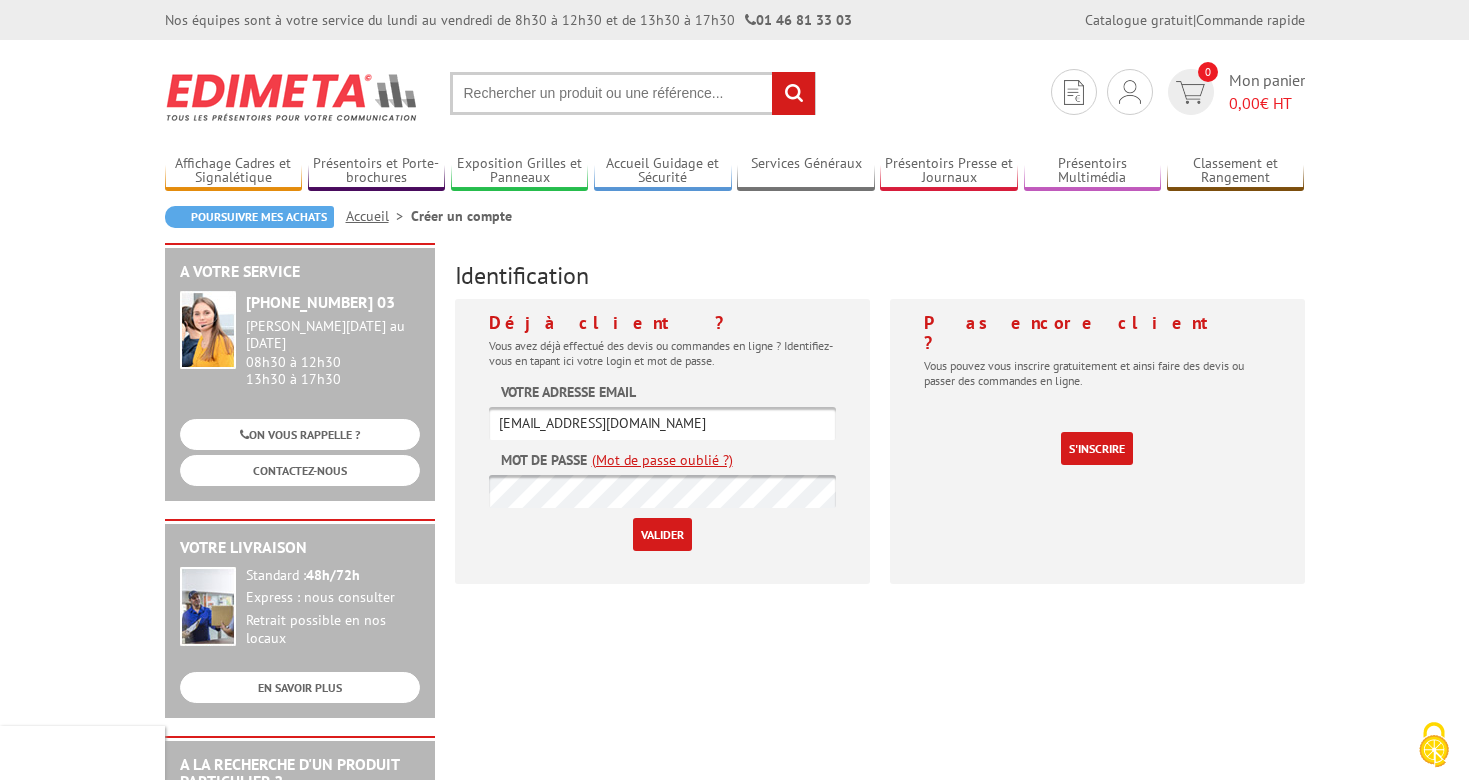 click on "Valider" at bounding box center (662, 534) 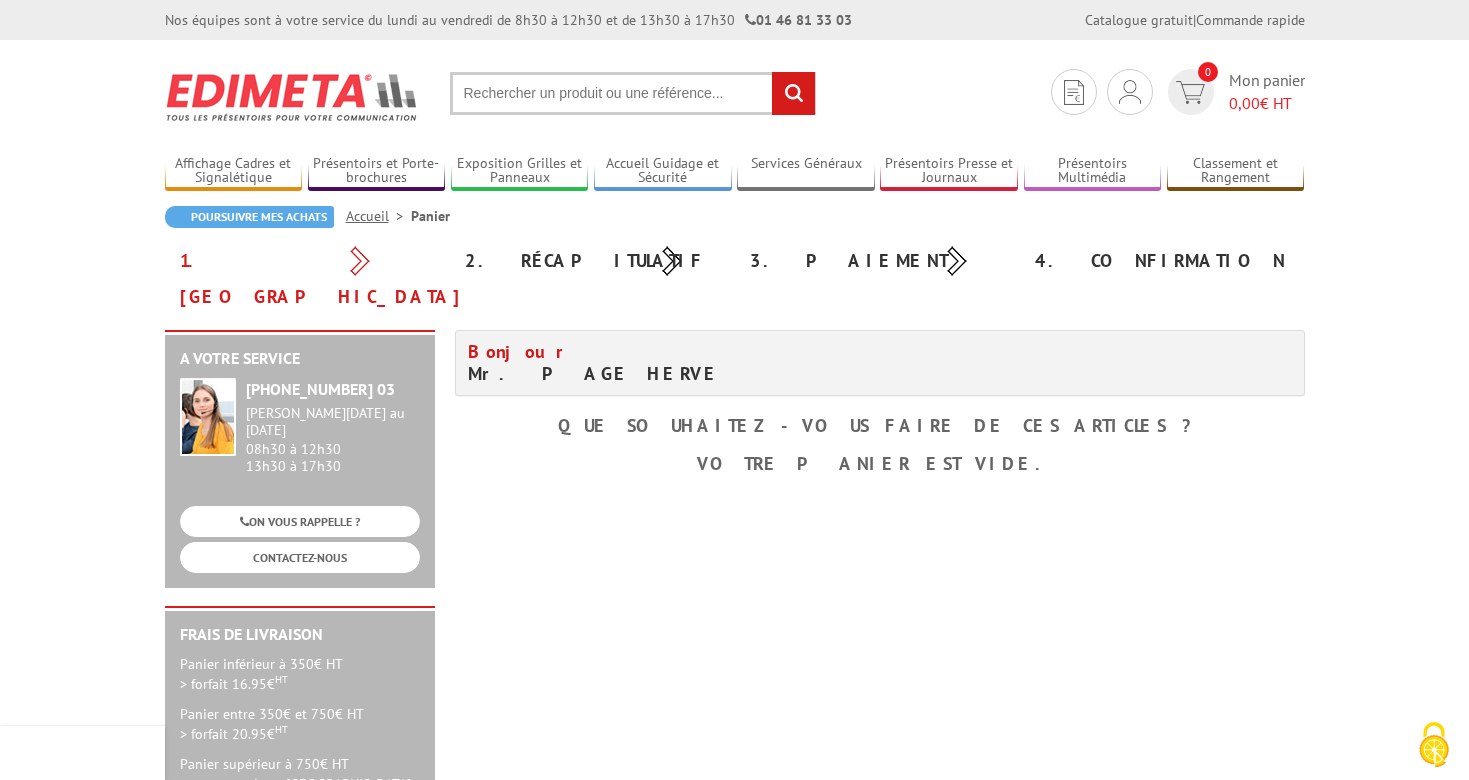 scroll, scrollTop: 0, scrollLeft: 0, axis: both 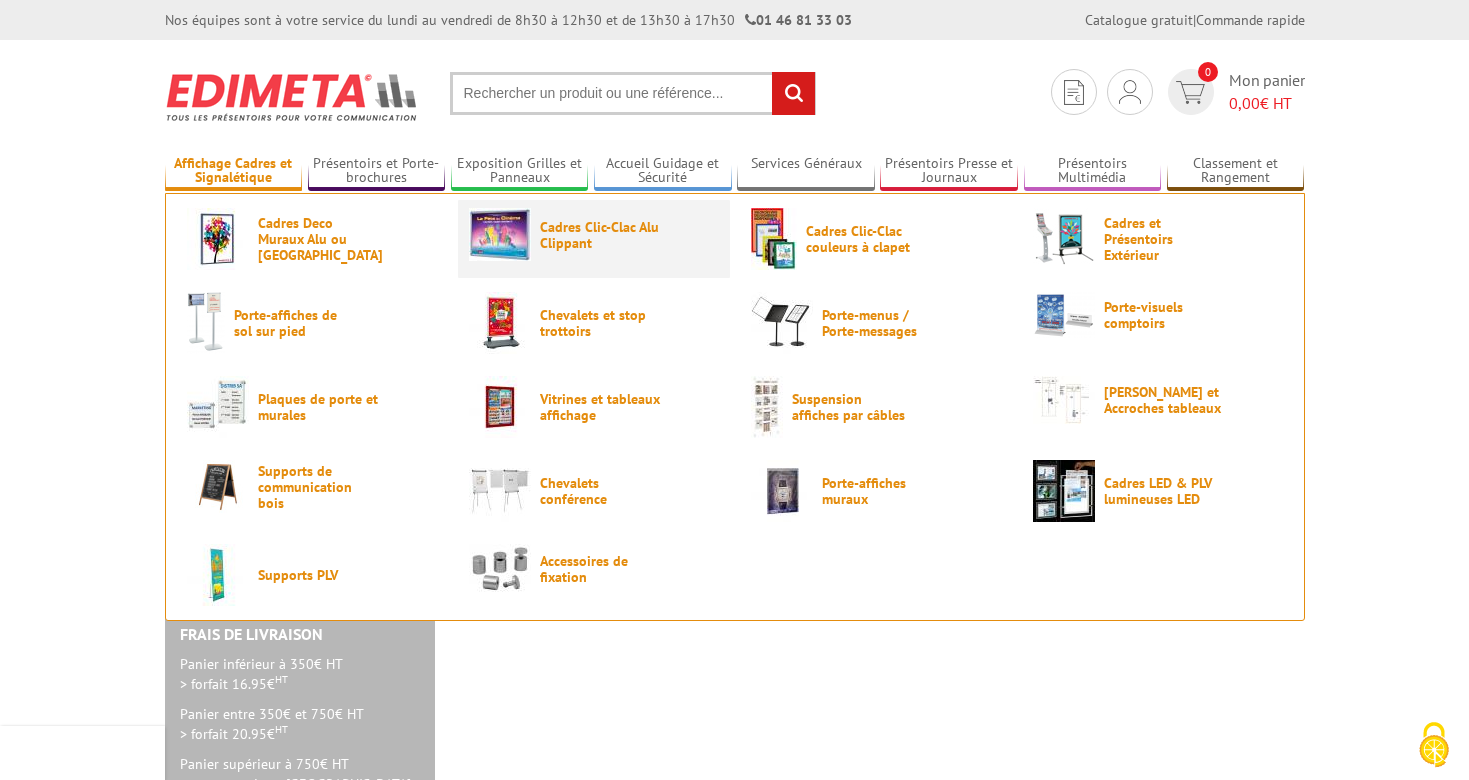 click on "Cadres Clic-Clac Alu Clippant" at bounding box center (600, 235) 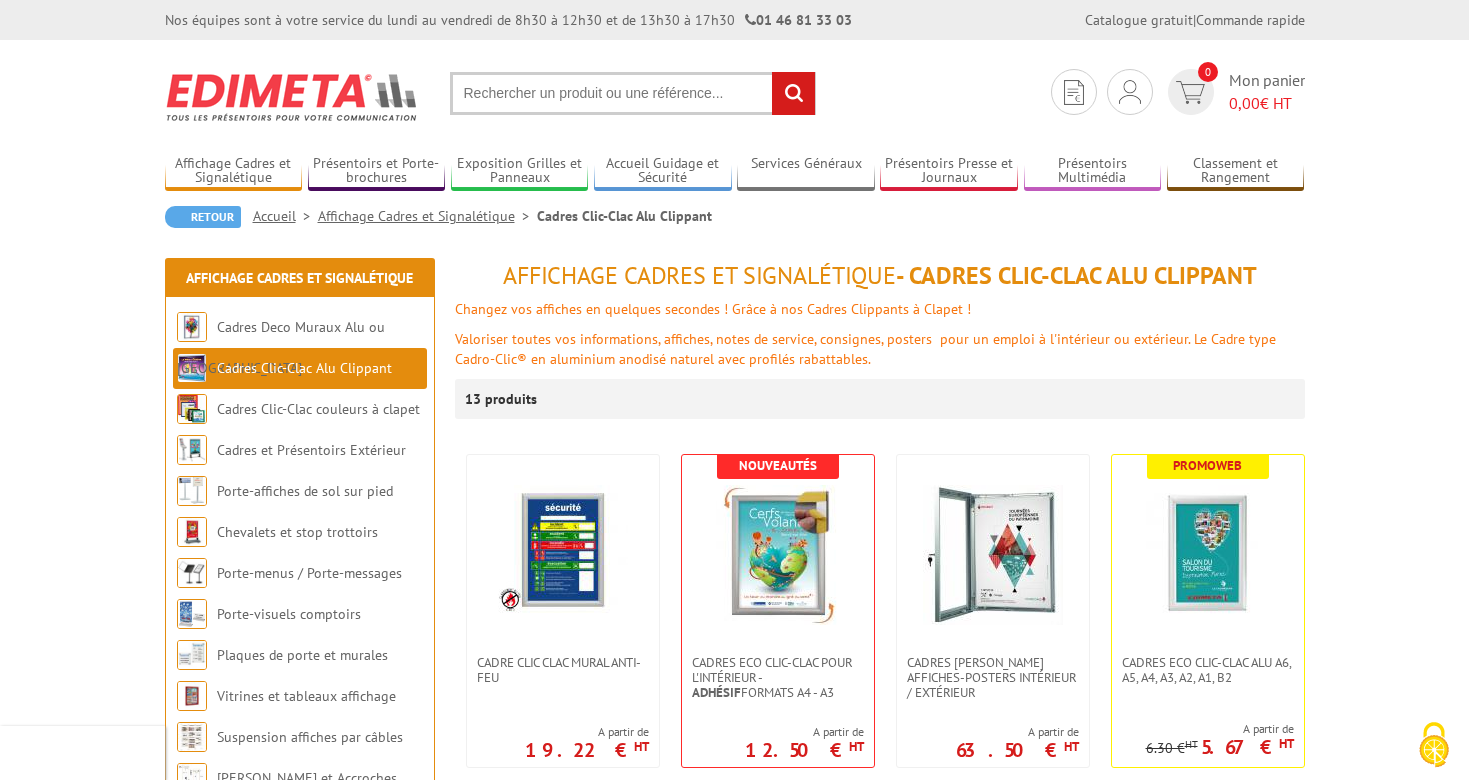 scroll, scrollTop: 0, scrollLeft: 0, axis: both 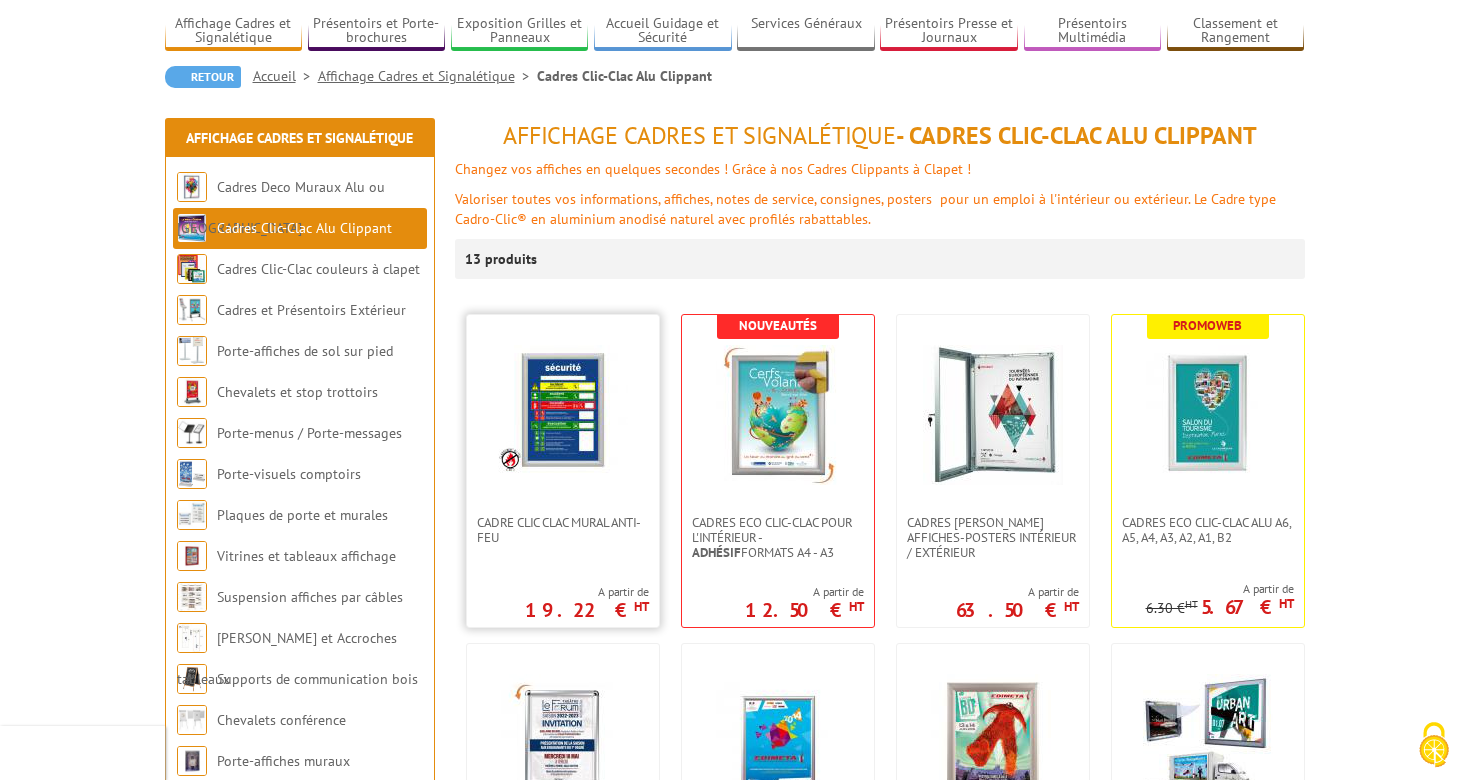 click at bounding box center (563, 410) 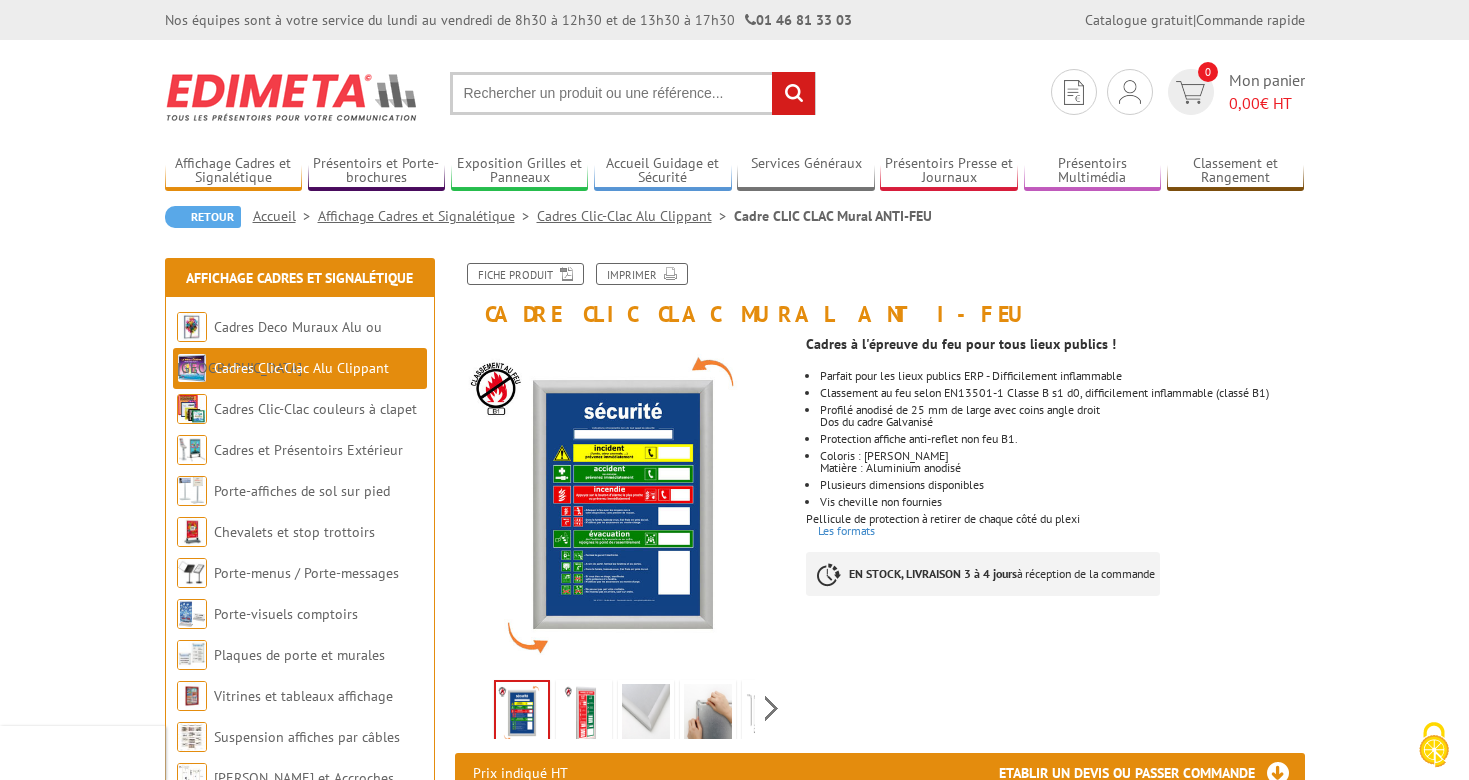 scroll, scrollTop: 0, scrollLeft: 0, axis: both 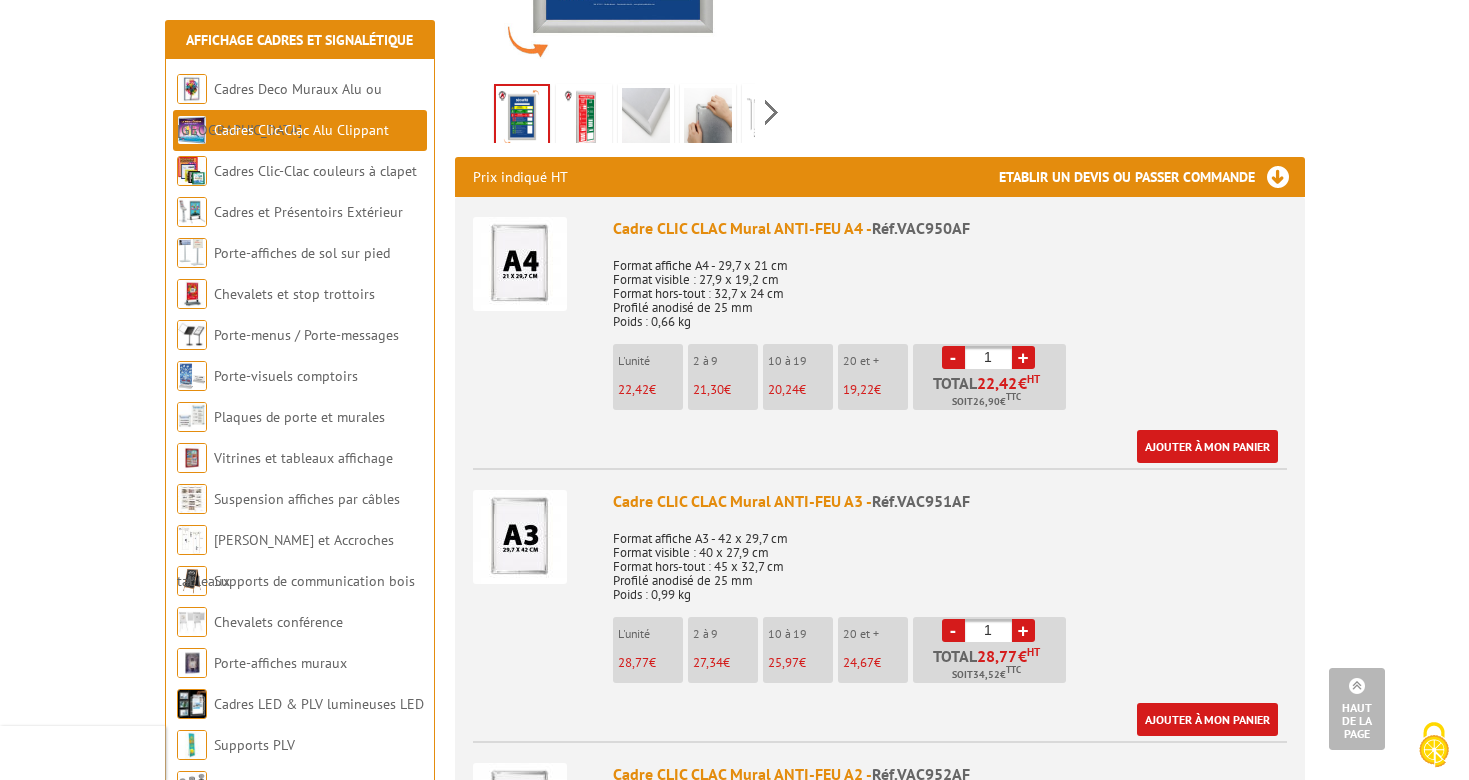 click on "+" at bounding box center (1023, 630) 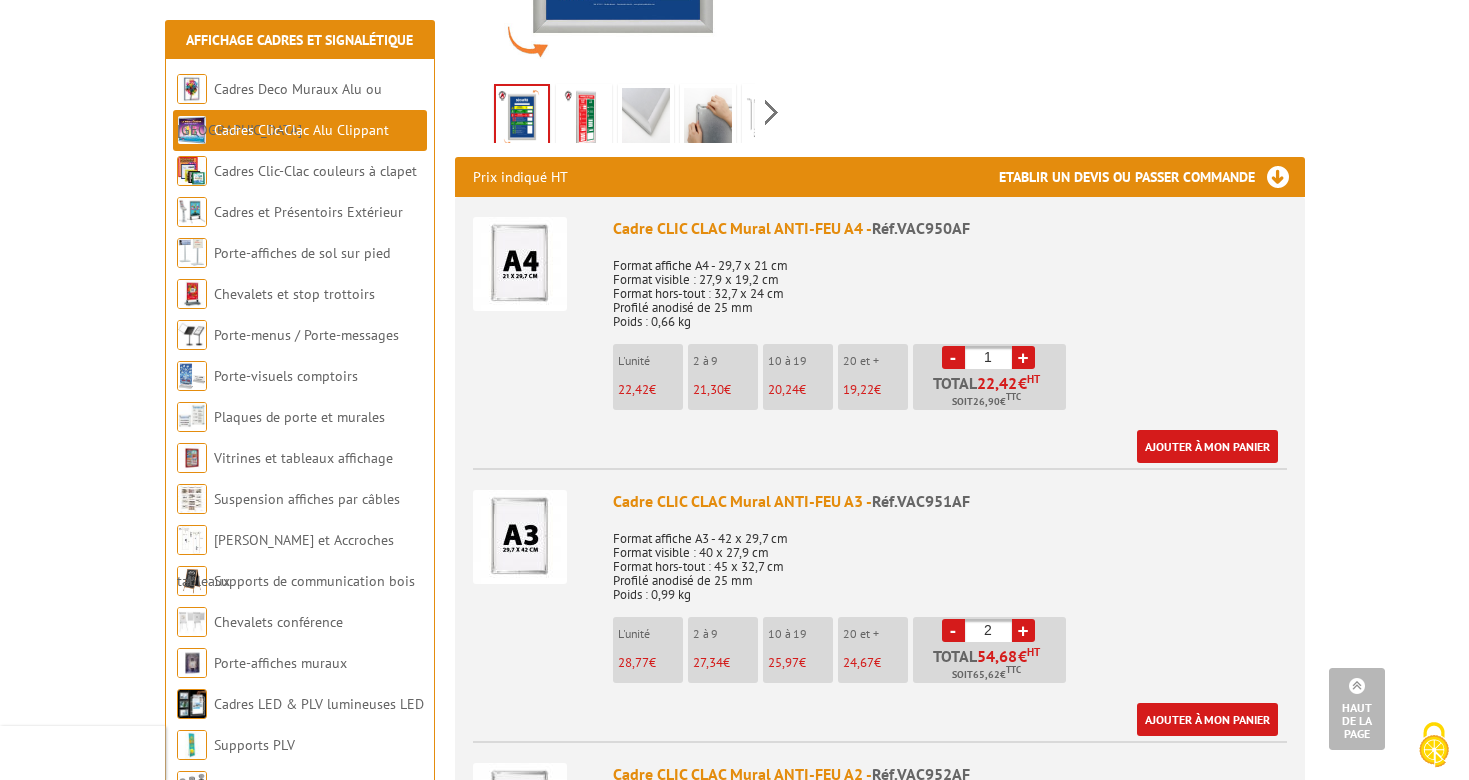 click on "+" at bounding box center [1023, 630] 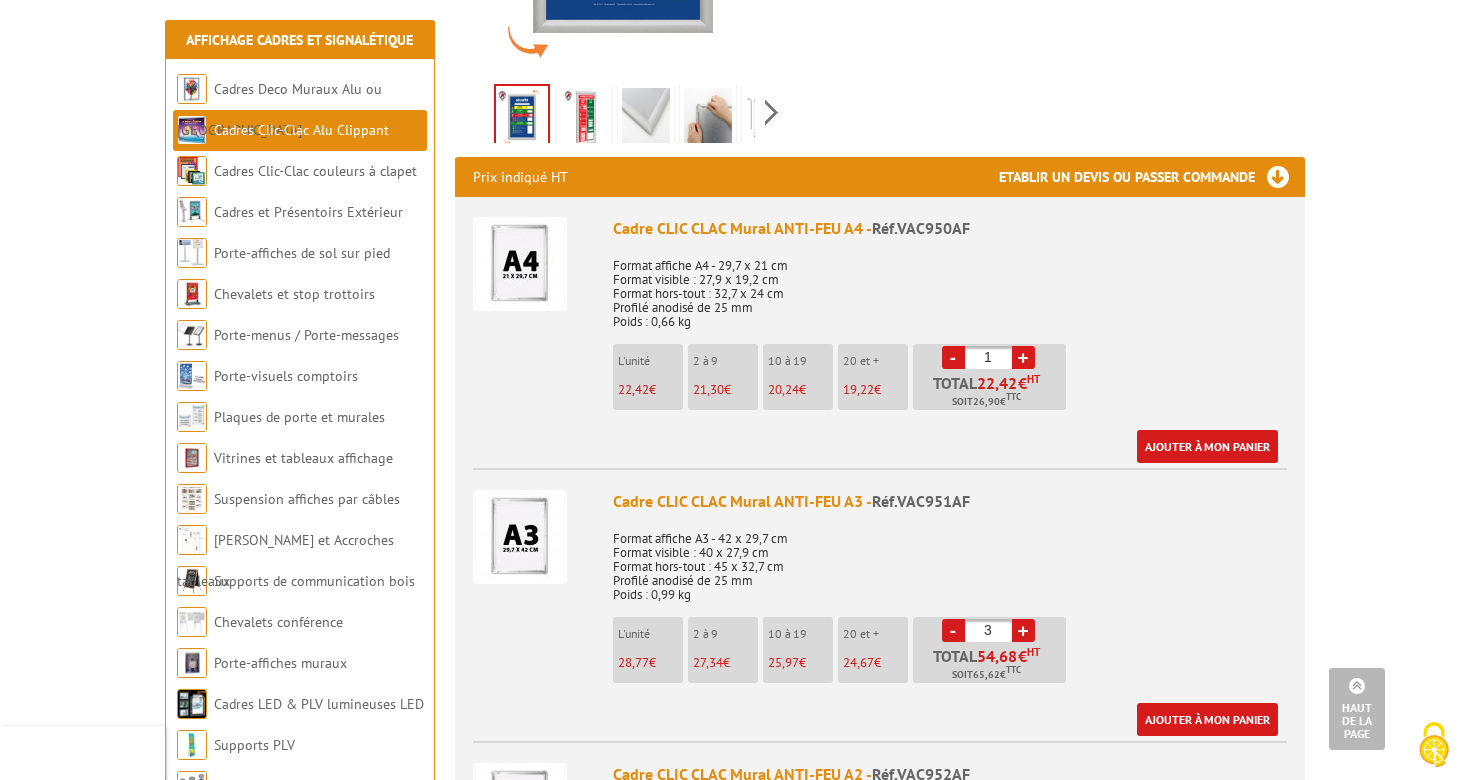 click on "+" at bounding box center [1023, 630] 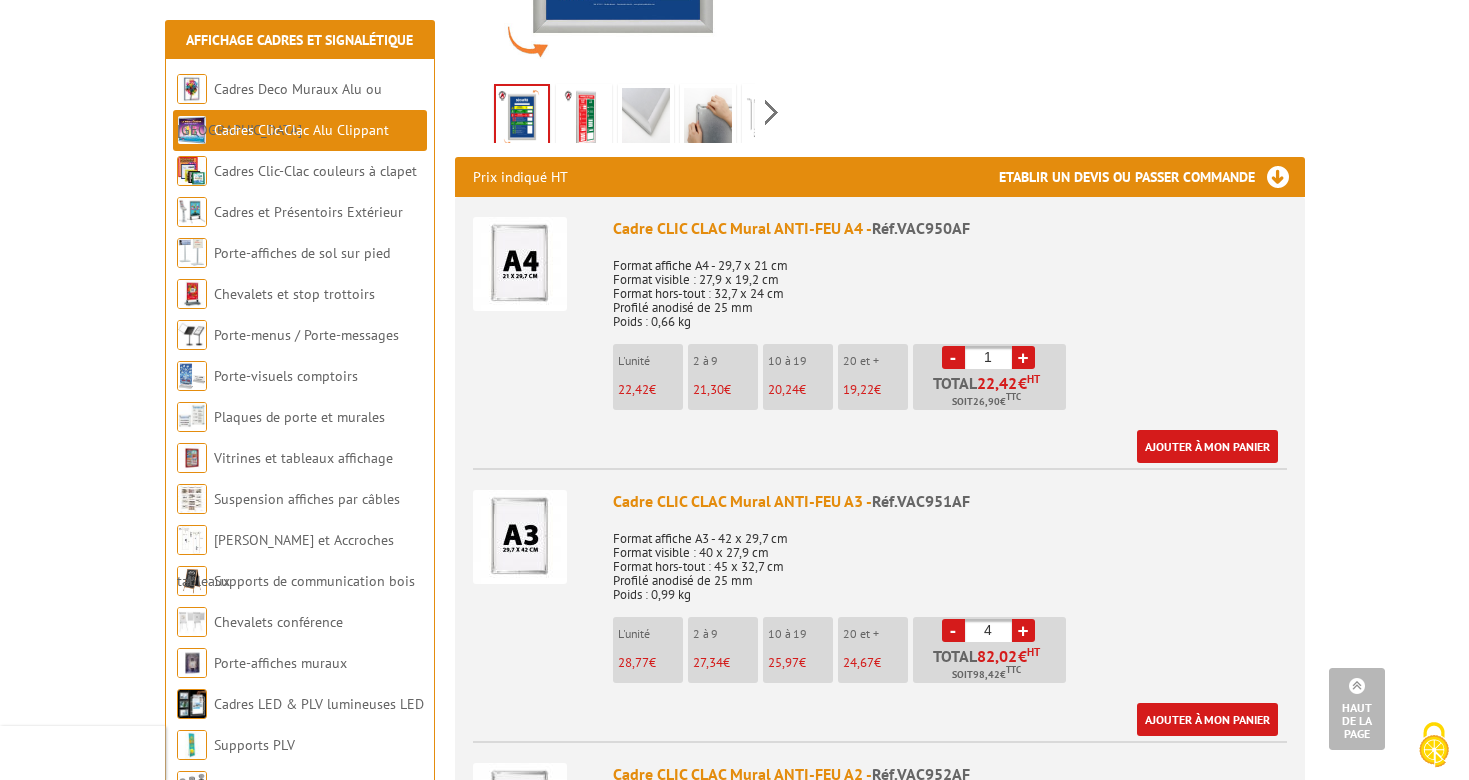 click on "+" at bounding box center (1023, 630) 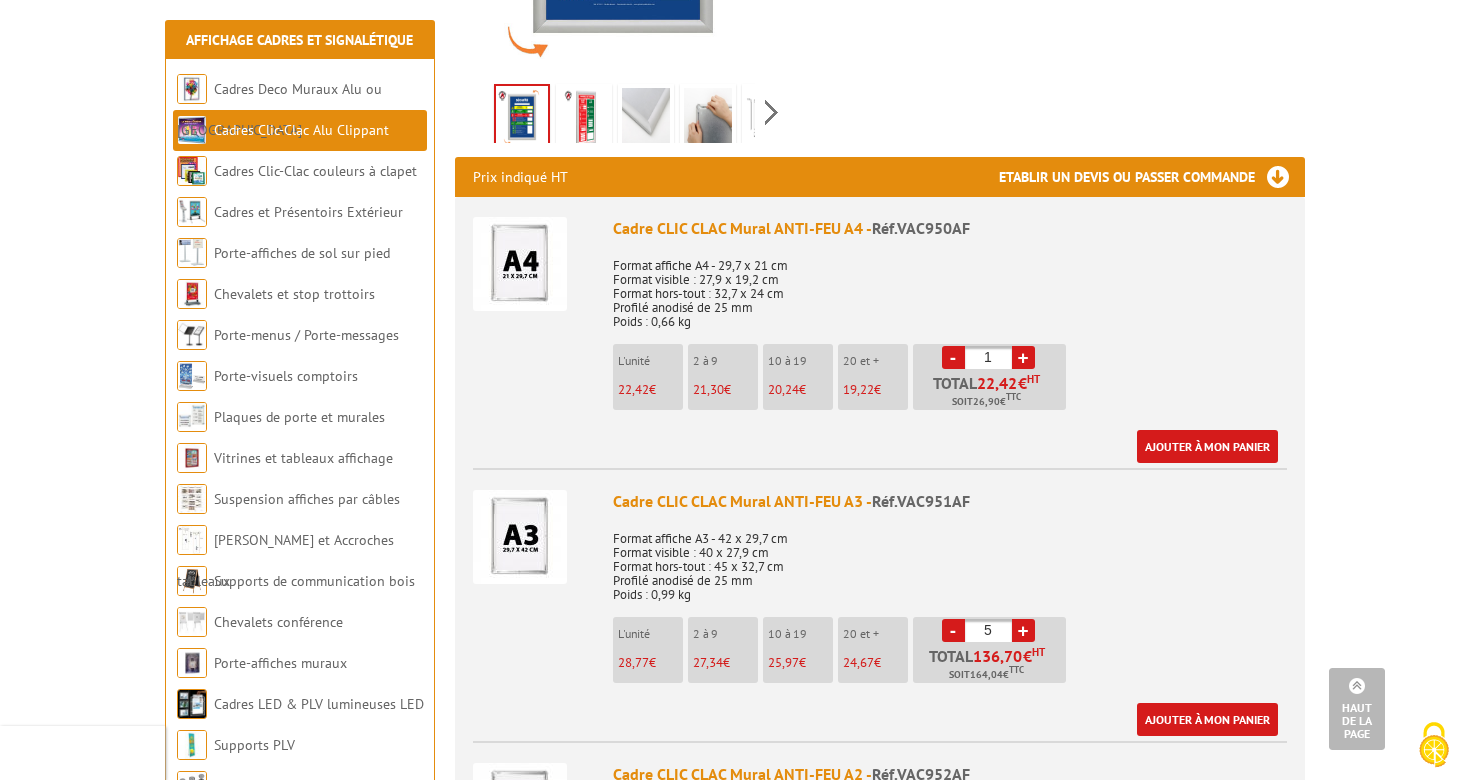 click on "+" at bounding box center (1023, 630) 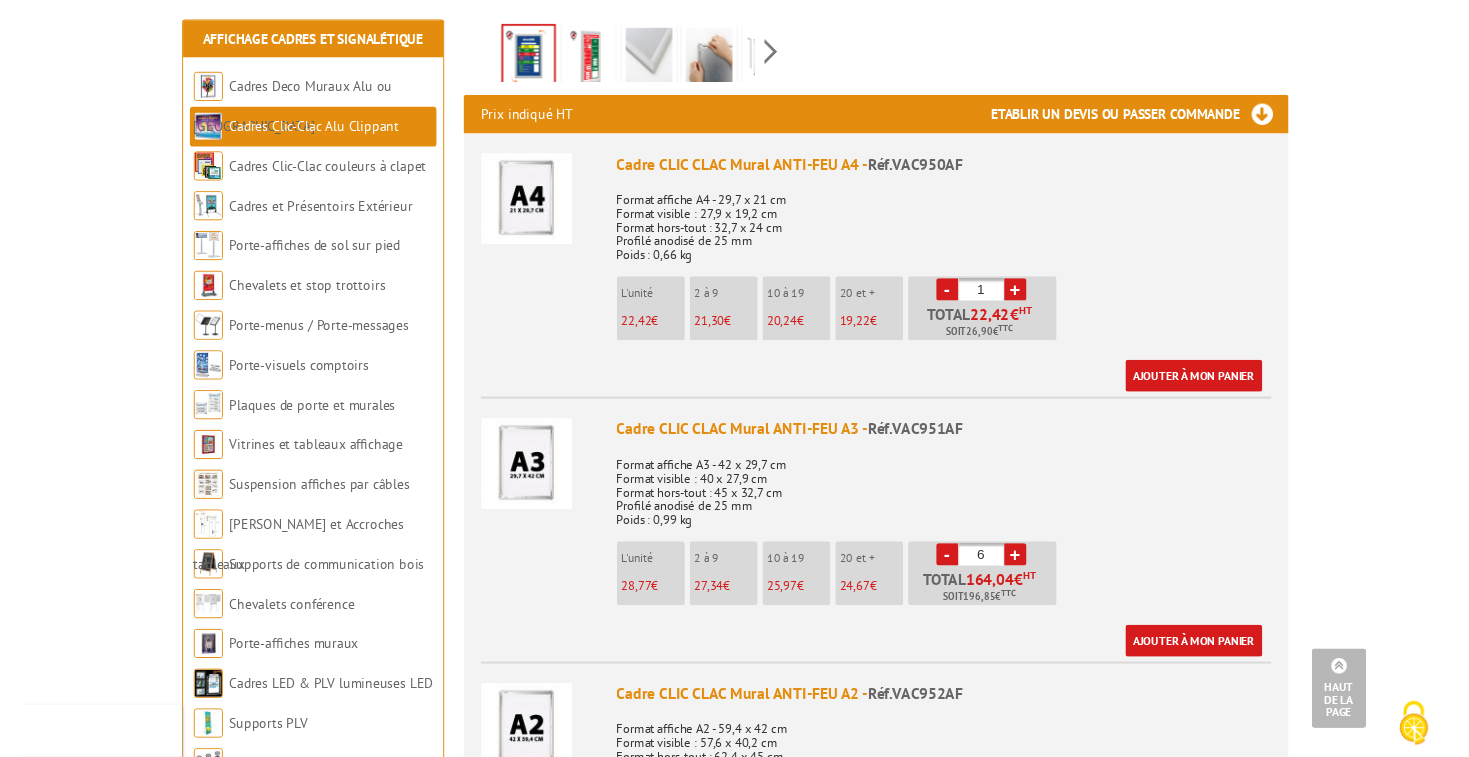 scroll, scrollTop: 656, scrollLeft: 0, axis: vertical 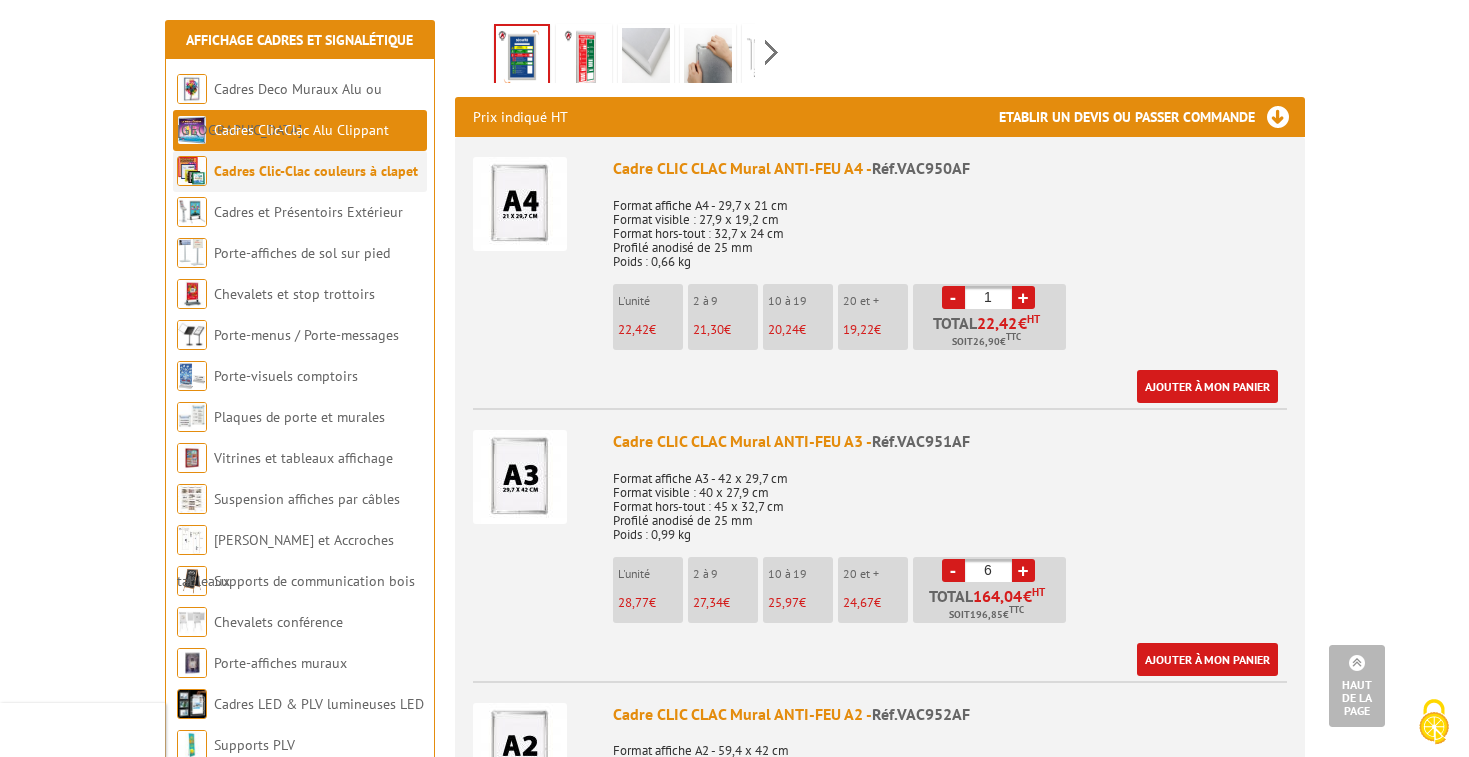 click on "Cadres Clic-Clac couleurs à clapet" at bounding box center [316, 171] 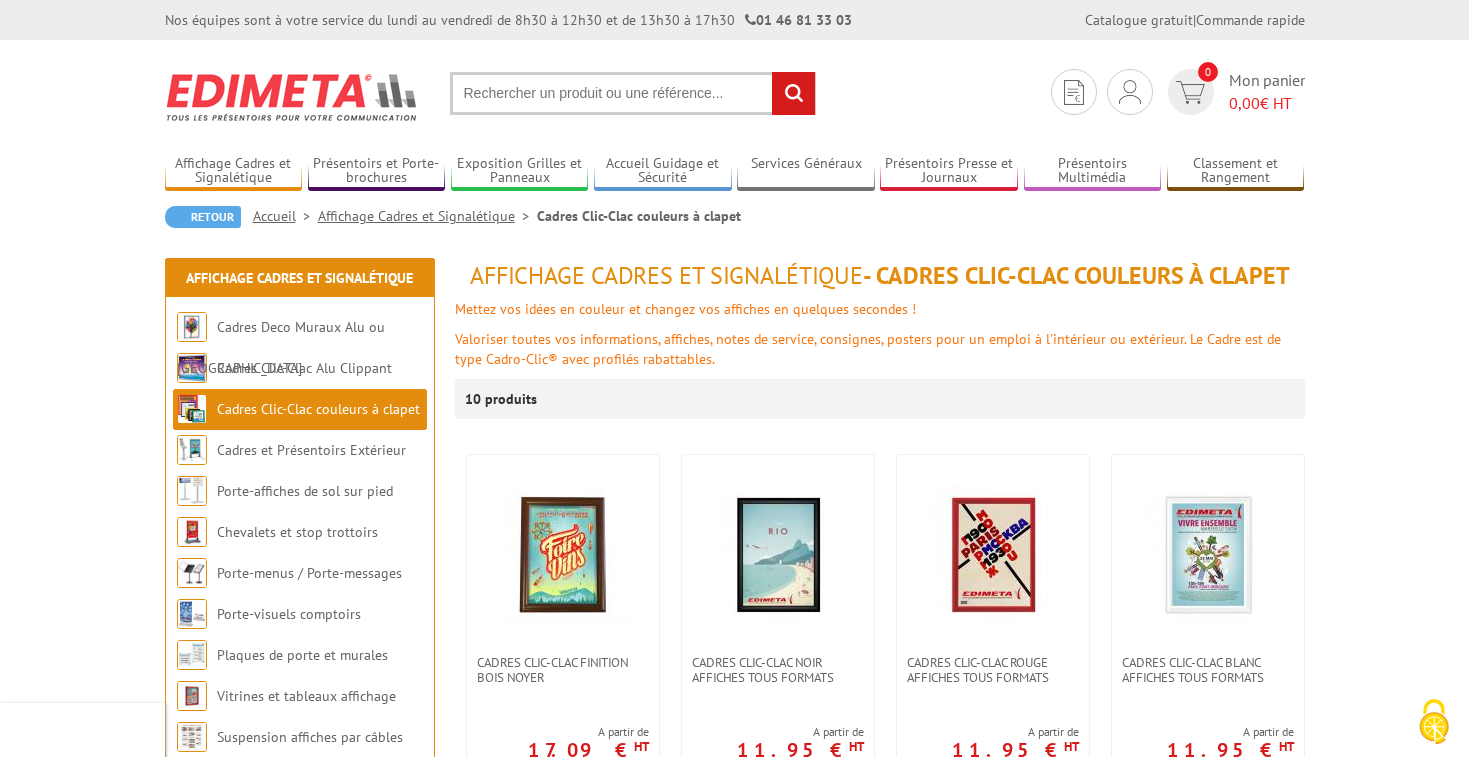 scroll, scrollTop: 0, scrollLeft: 0, axis: both 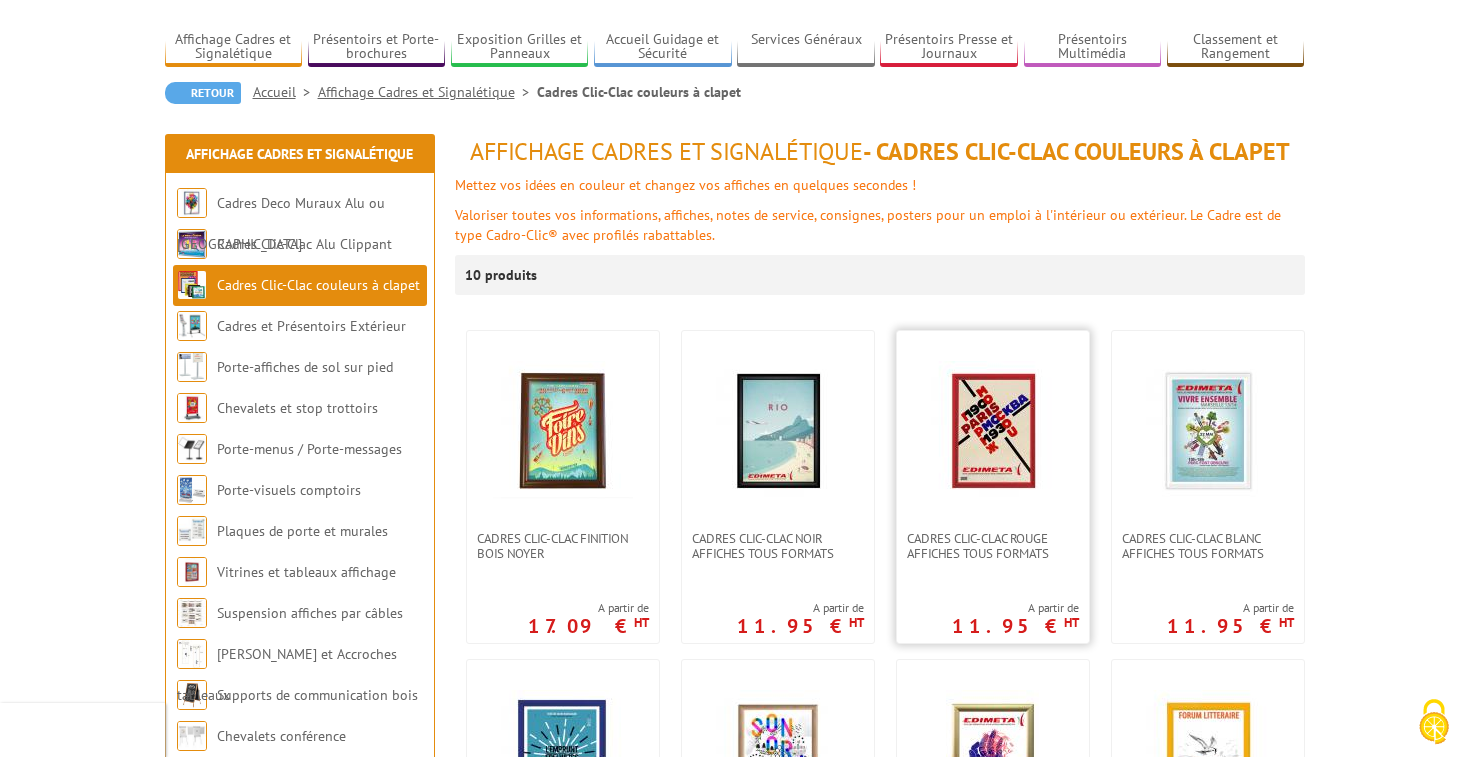 click at bounding box center (993, 431) 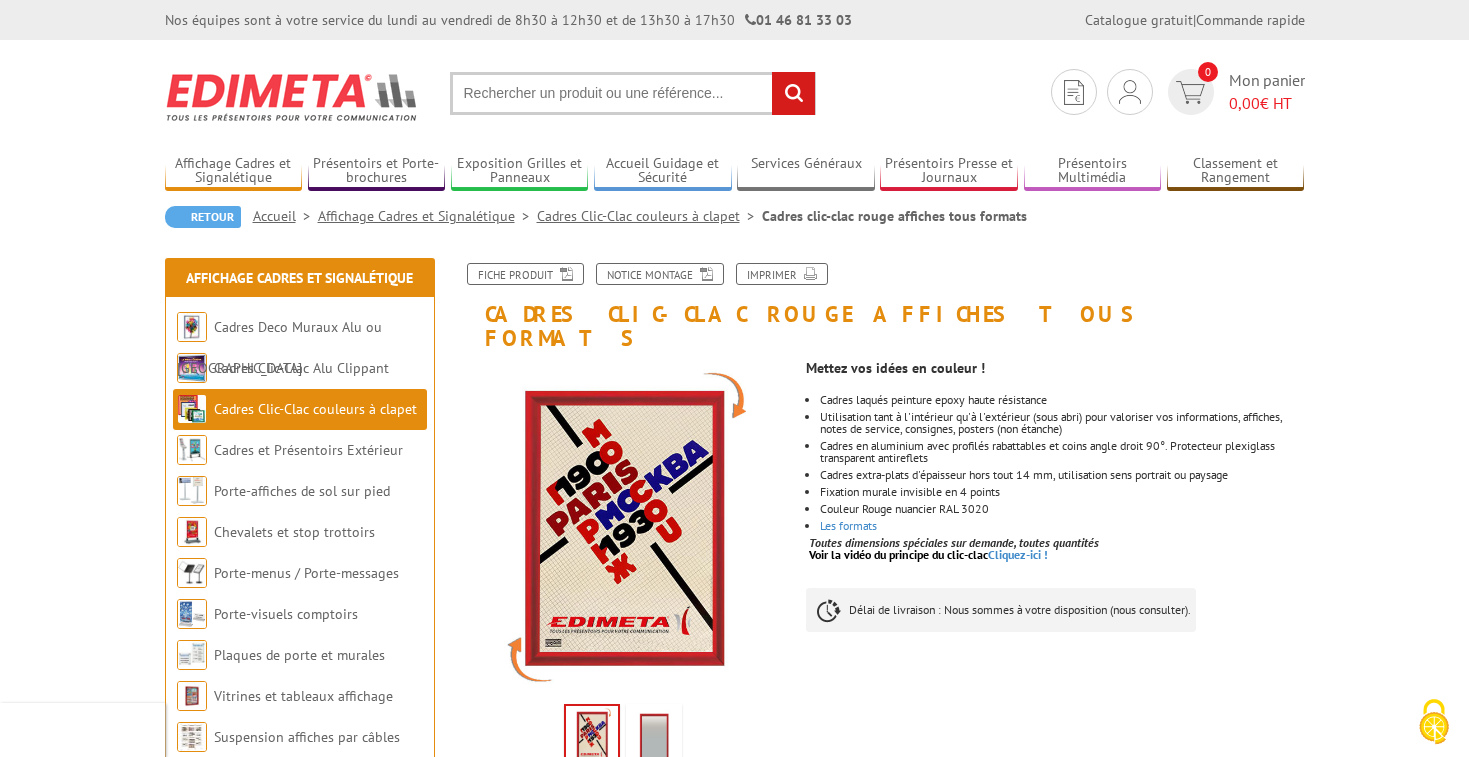 scroll, scrollTop: 0, scrollLeft: 0, axis: both 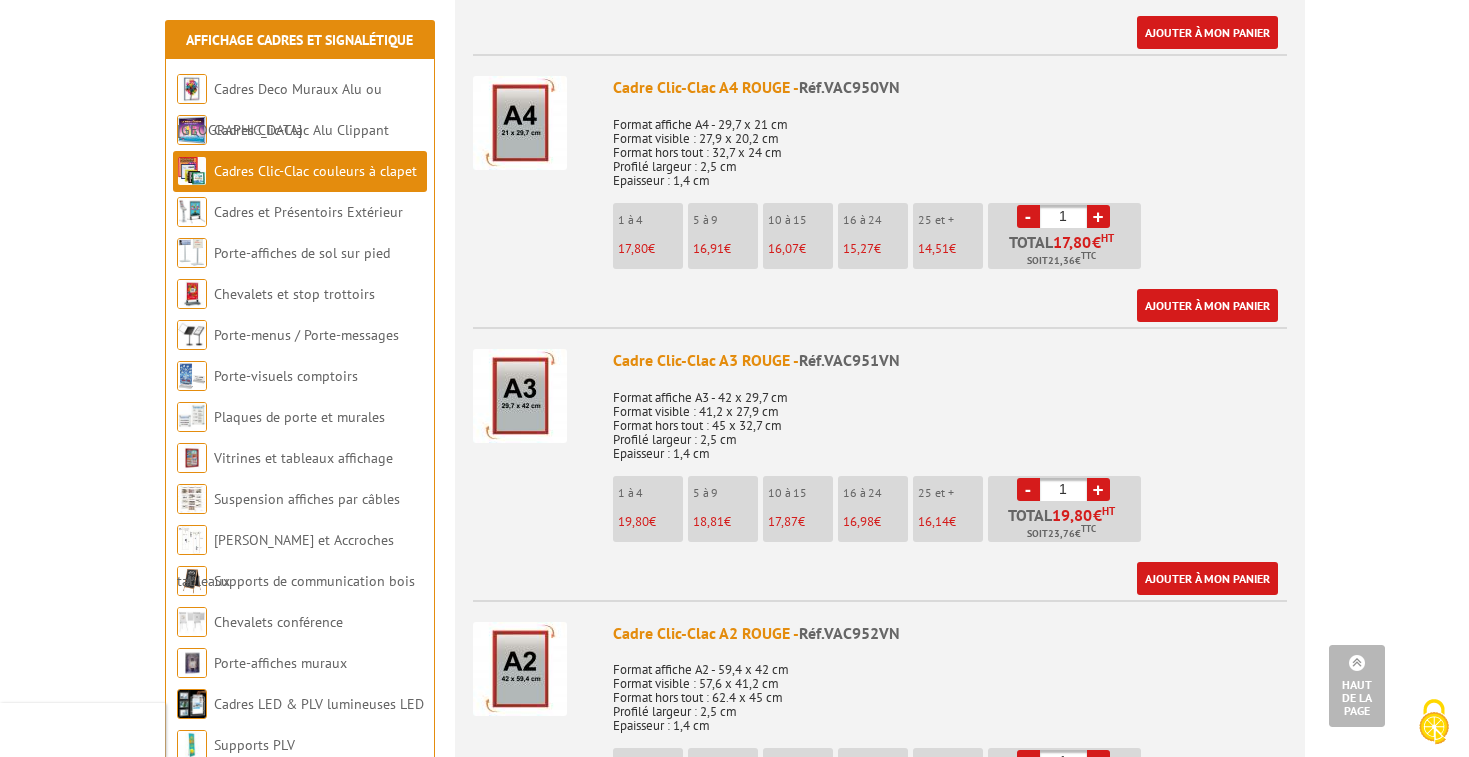 click on "+" at bounding box center (1098, 489) 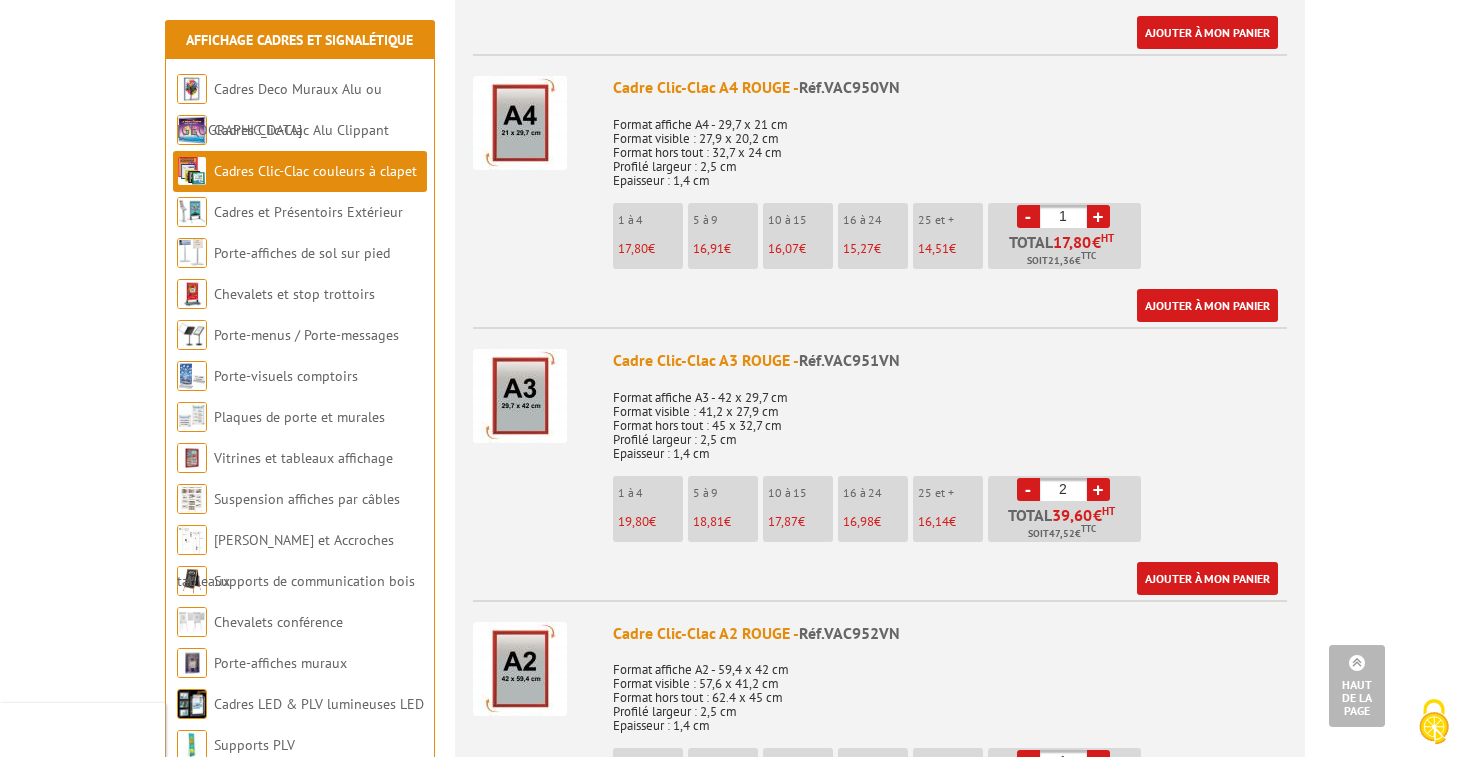 click on "+" at bounding box center [1098, 489] 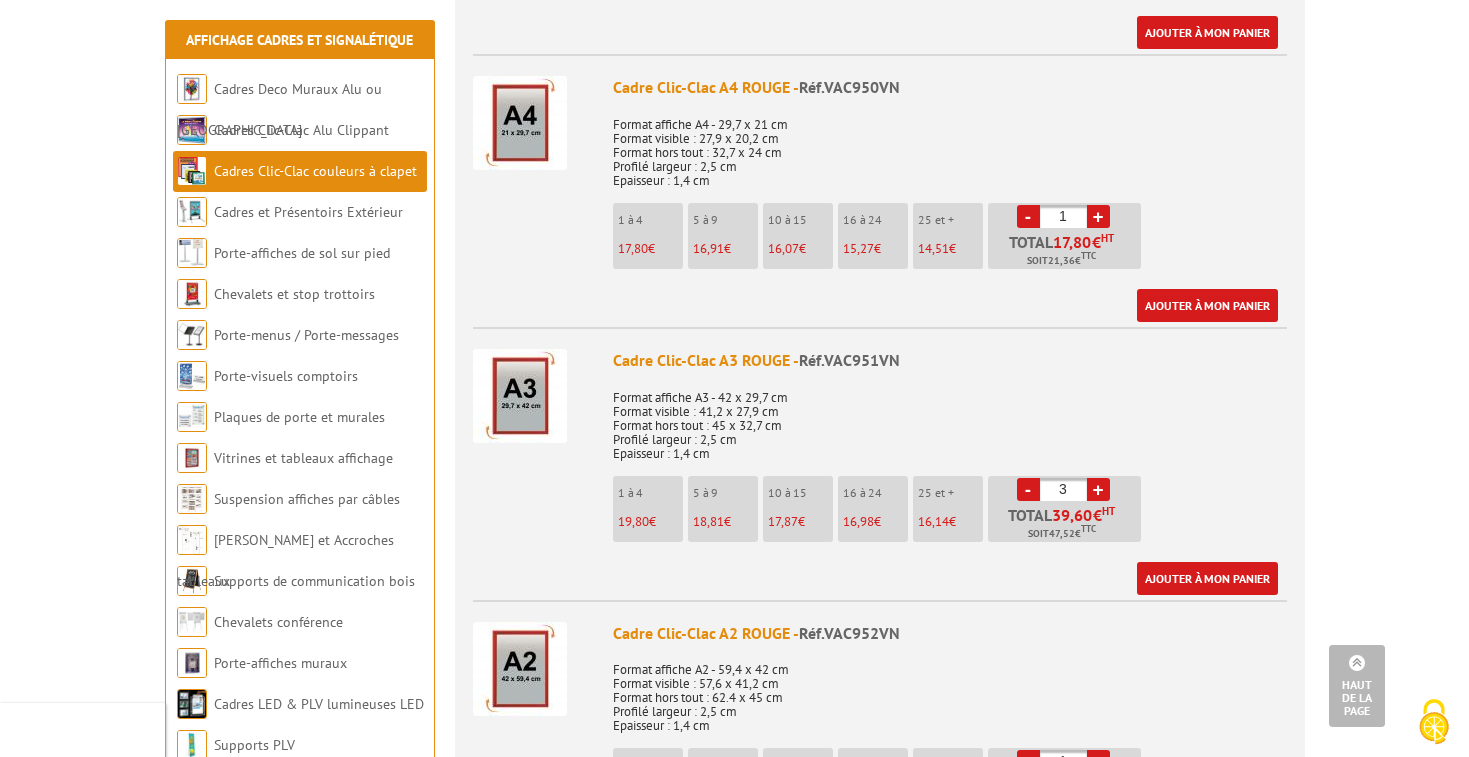 click on "+" at bounding box center [1098, 489] 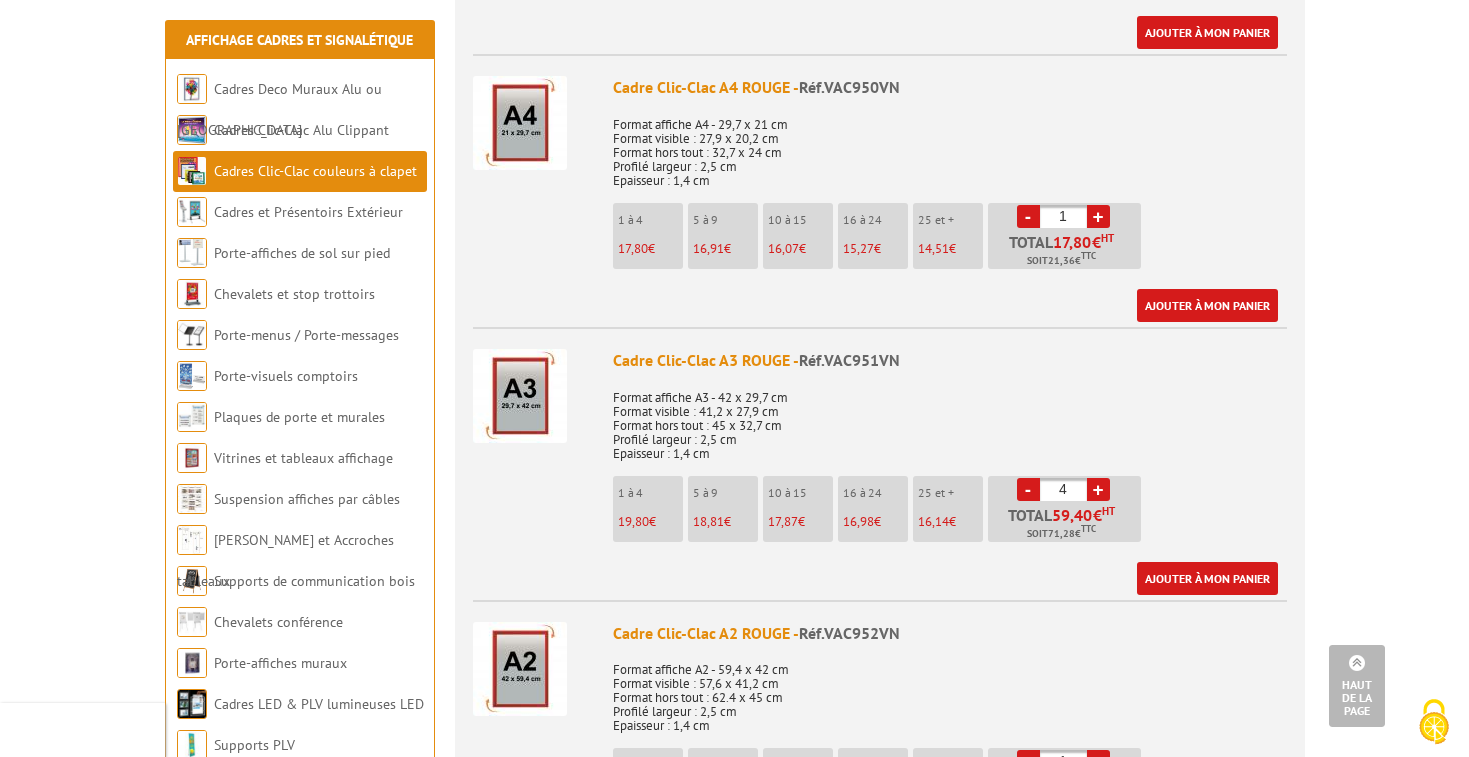 click on "+" at bounding box center [1098, 489] 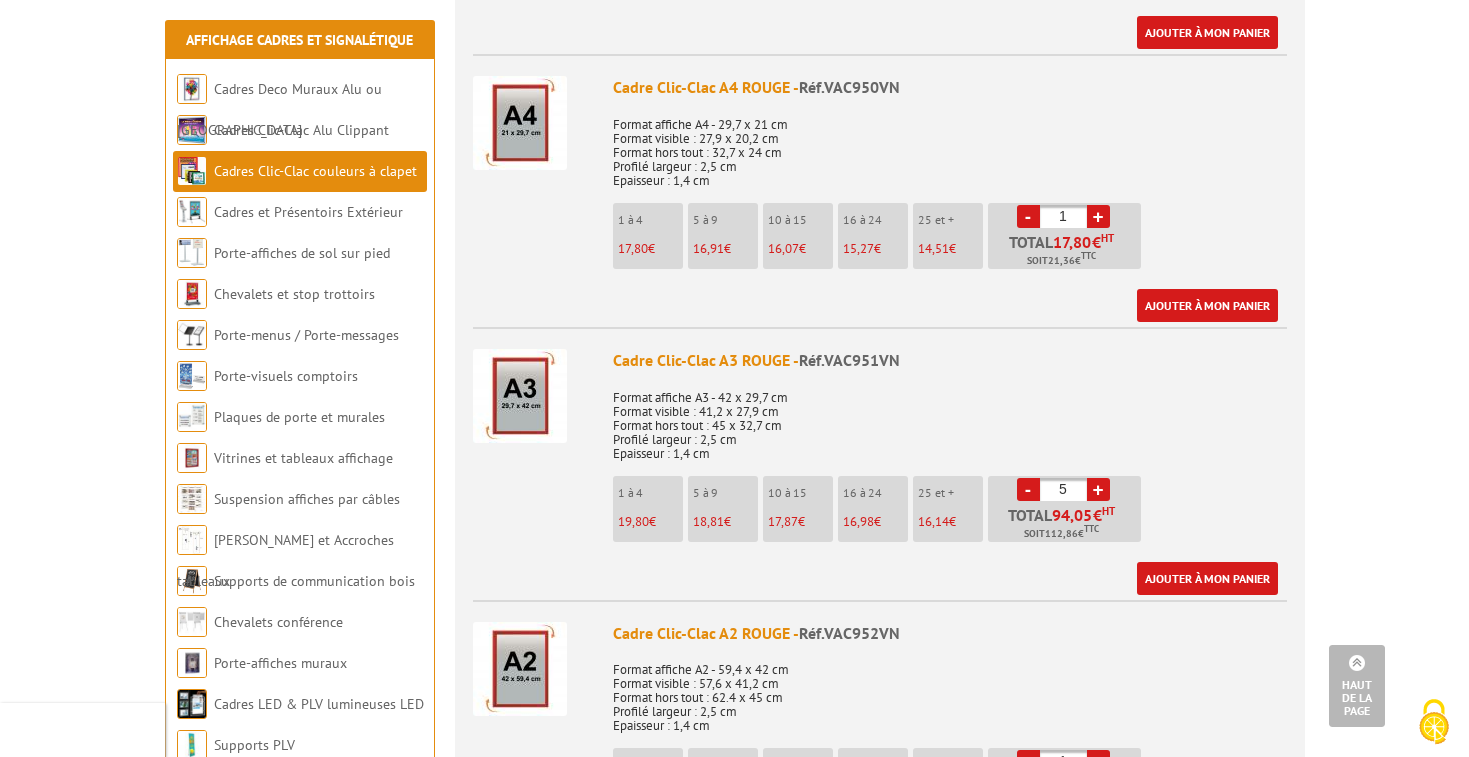 click on "+" at bounding box center [1098, 489] 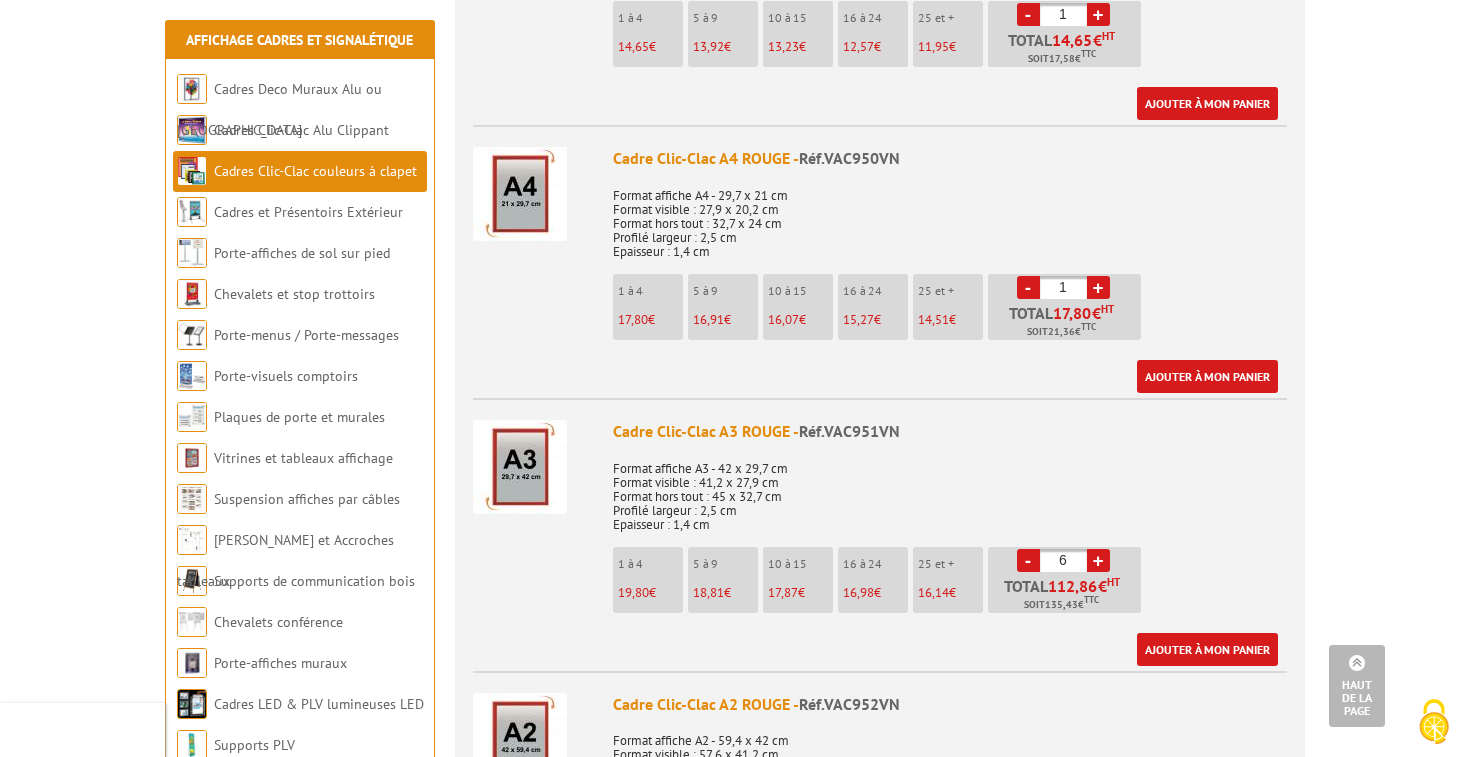 scroll, scrollTop: 963, scrollLeft: 0, axis: vertical 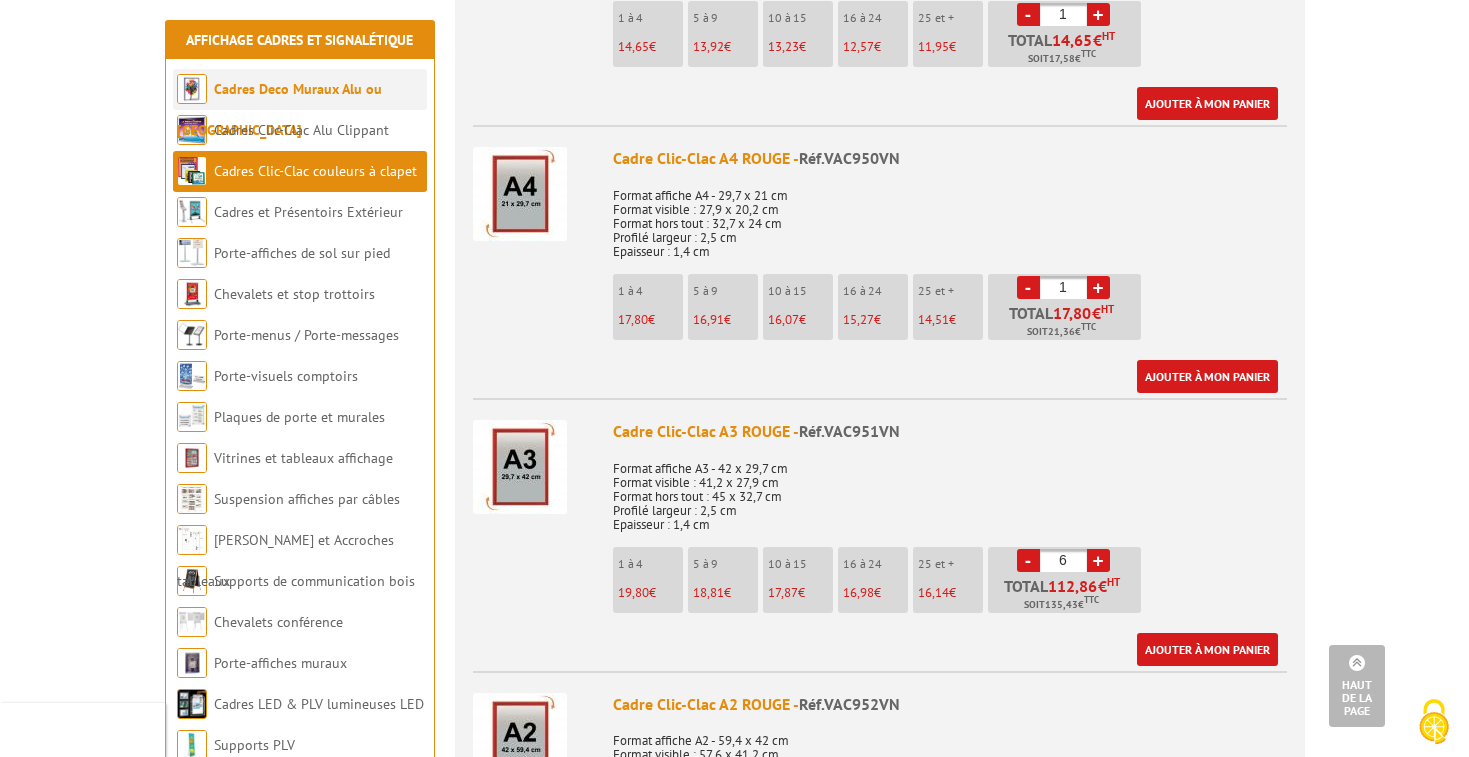 click on "Cadres Deco Muraux Alu ou [GEOGRAPHIC_DATA]" at bounding box center [300, 89] 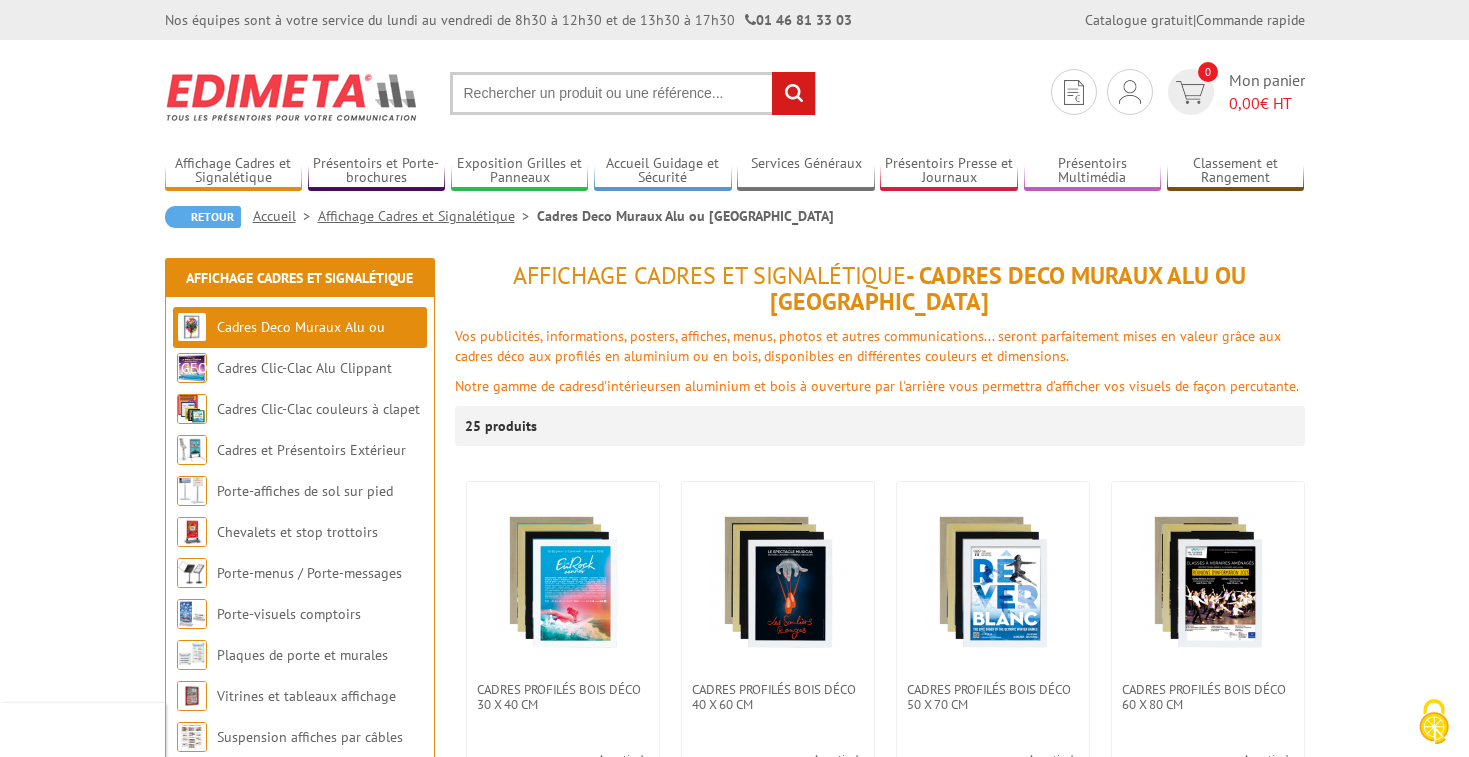 scroll, scrollTop: 0, scrollLeft: 0, axis: both 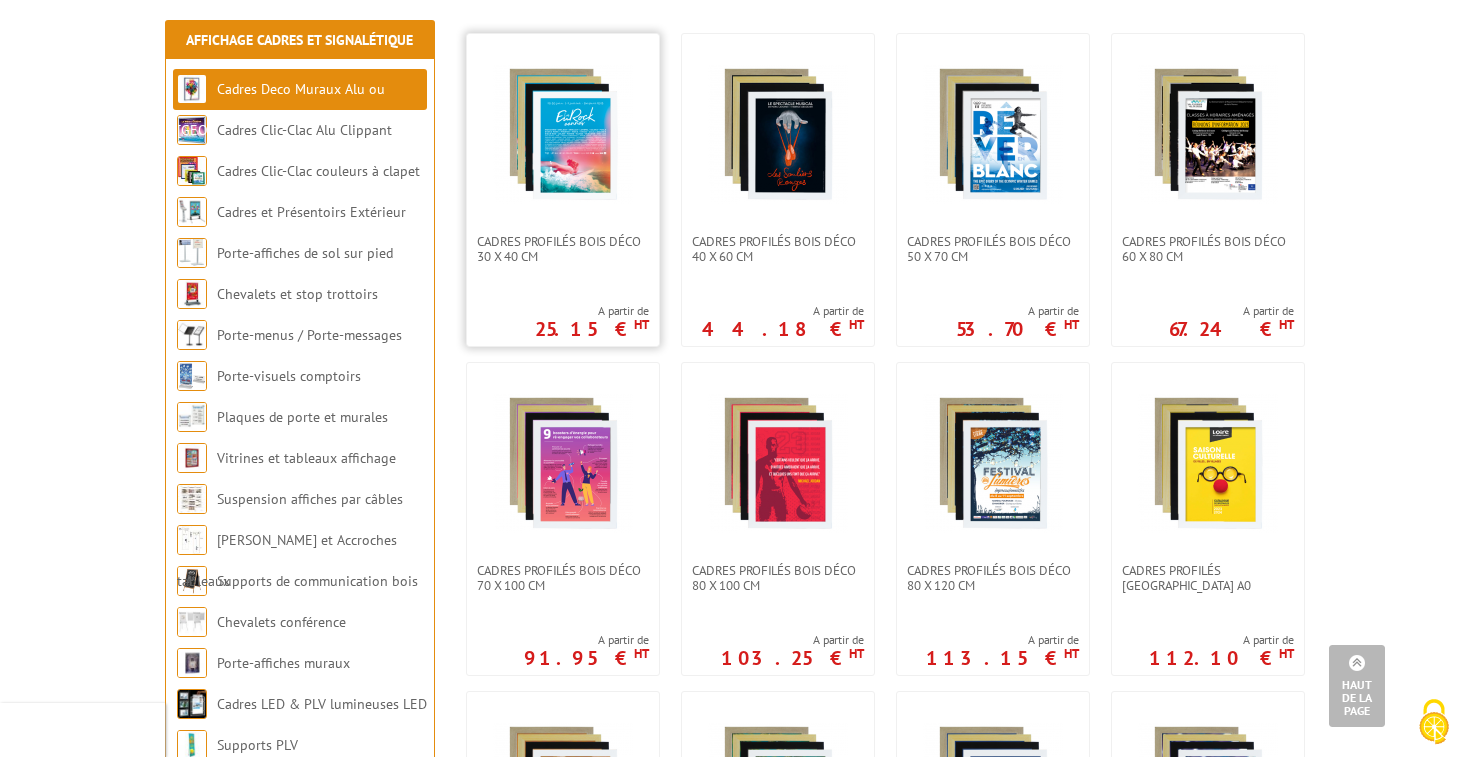 click at bounding box center (563, 134) 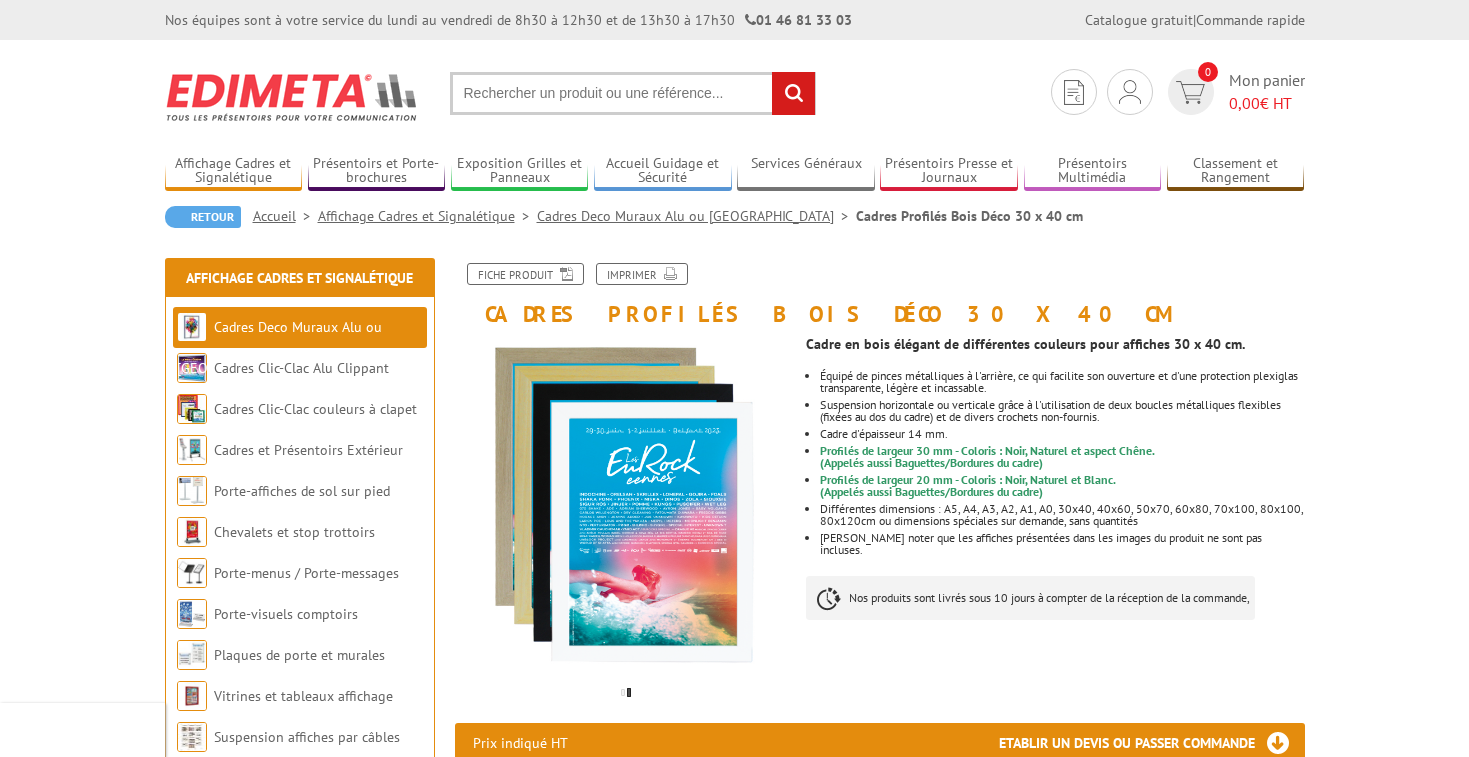 scroll, scrollTop: 0, scrollLeft: 0, axis: both 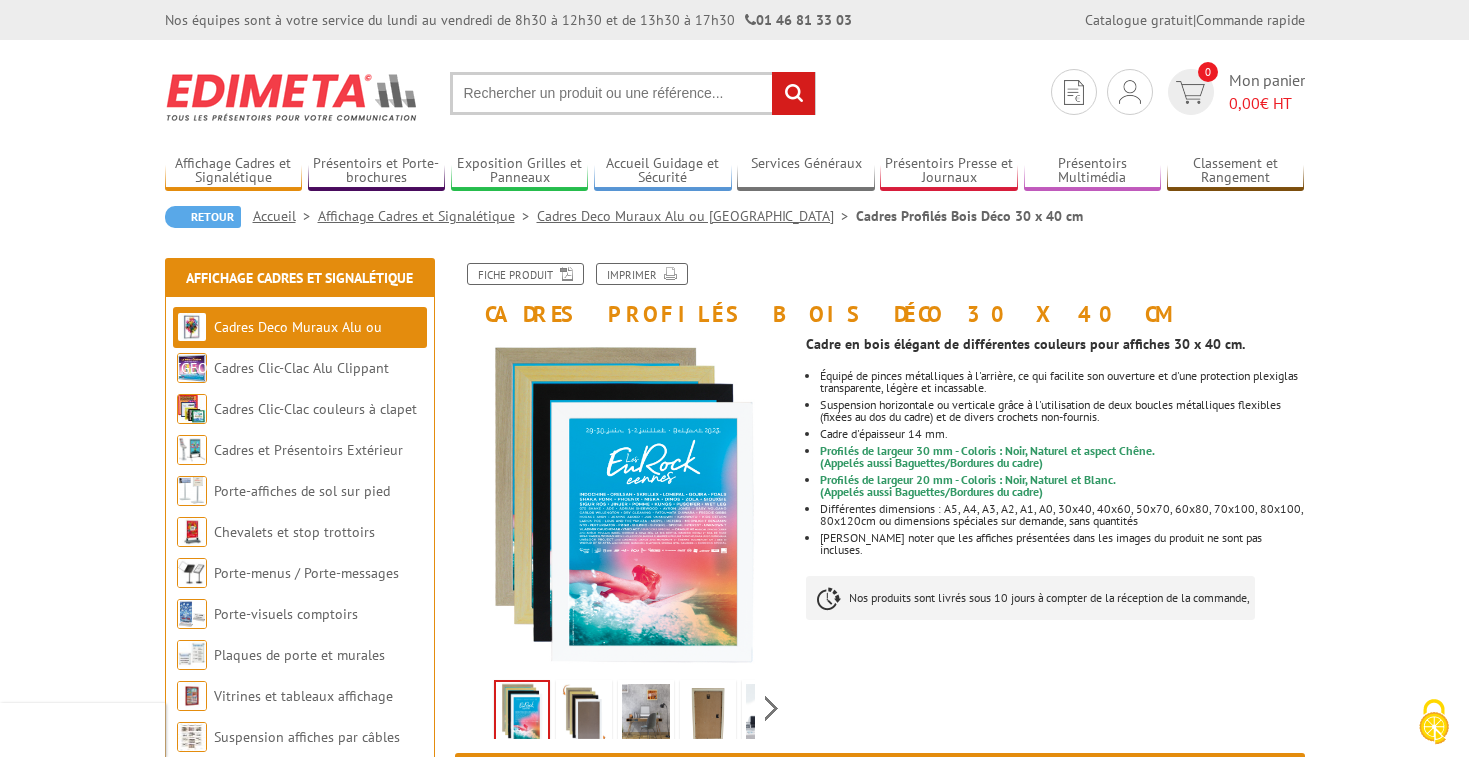 click on "Nos équipes sont à votre service du [DATE] au [DATE] de 8h30 à 12h30 et de 13h30 à 17h30    01 46 81 33 03
Catalogue gratuit  |
Commande rapide
Mon compte
Mes devis & commandes
Déconnexion
0
Mon panier
0,00
€ HT" at bounding box center (734, 2666) 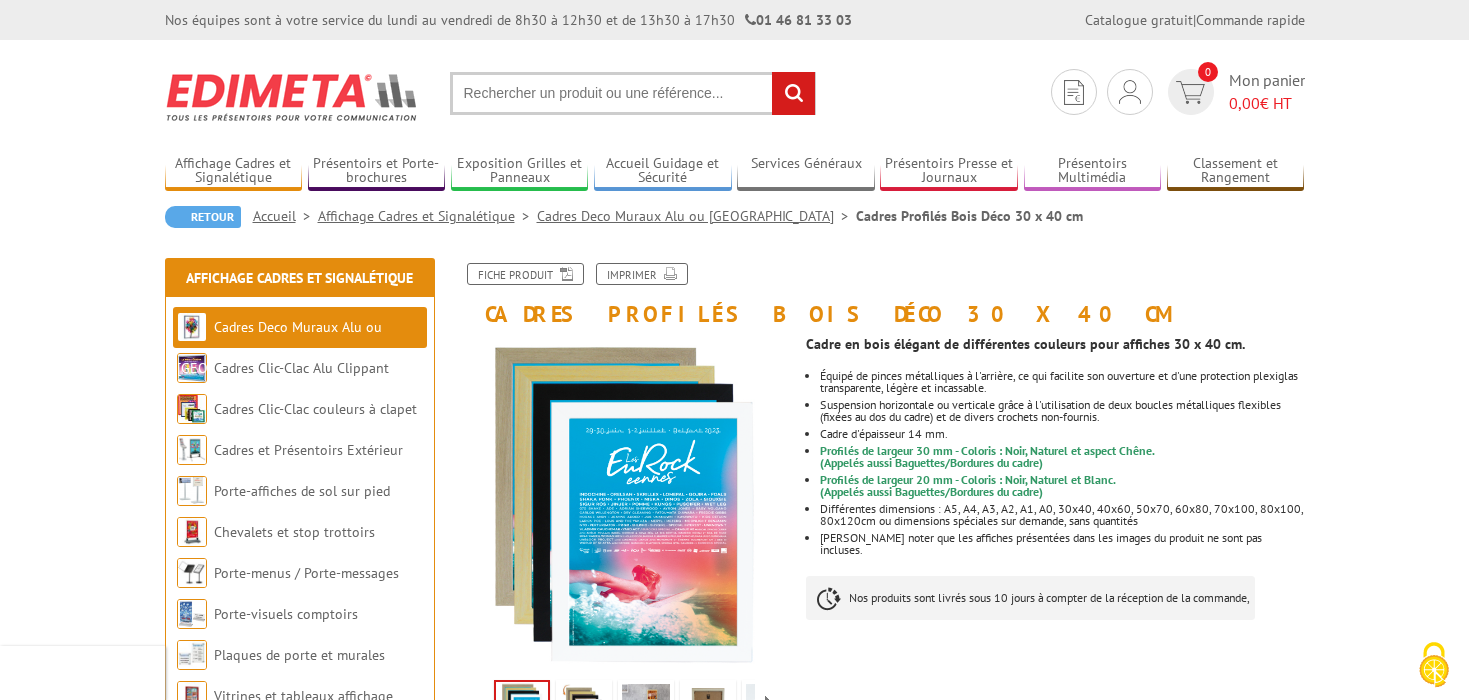 click on "Nos équipes sont à votre service du [DATE] au [DATE] de 8h30 à 12h30 et de 13h30 à 17h30    01 46 81 33 03
Catalogue gratuit  |
Commande rapide
Mon compte
Mes devis & commandes
Déconnexion
0
Mon panier
0,00
€ HT" at bounding box center (734, 2666) 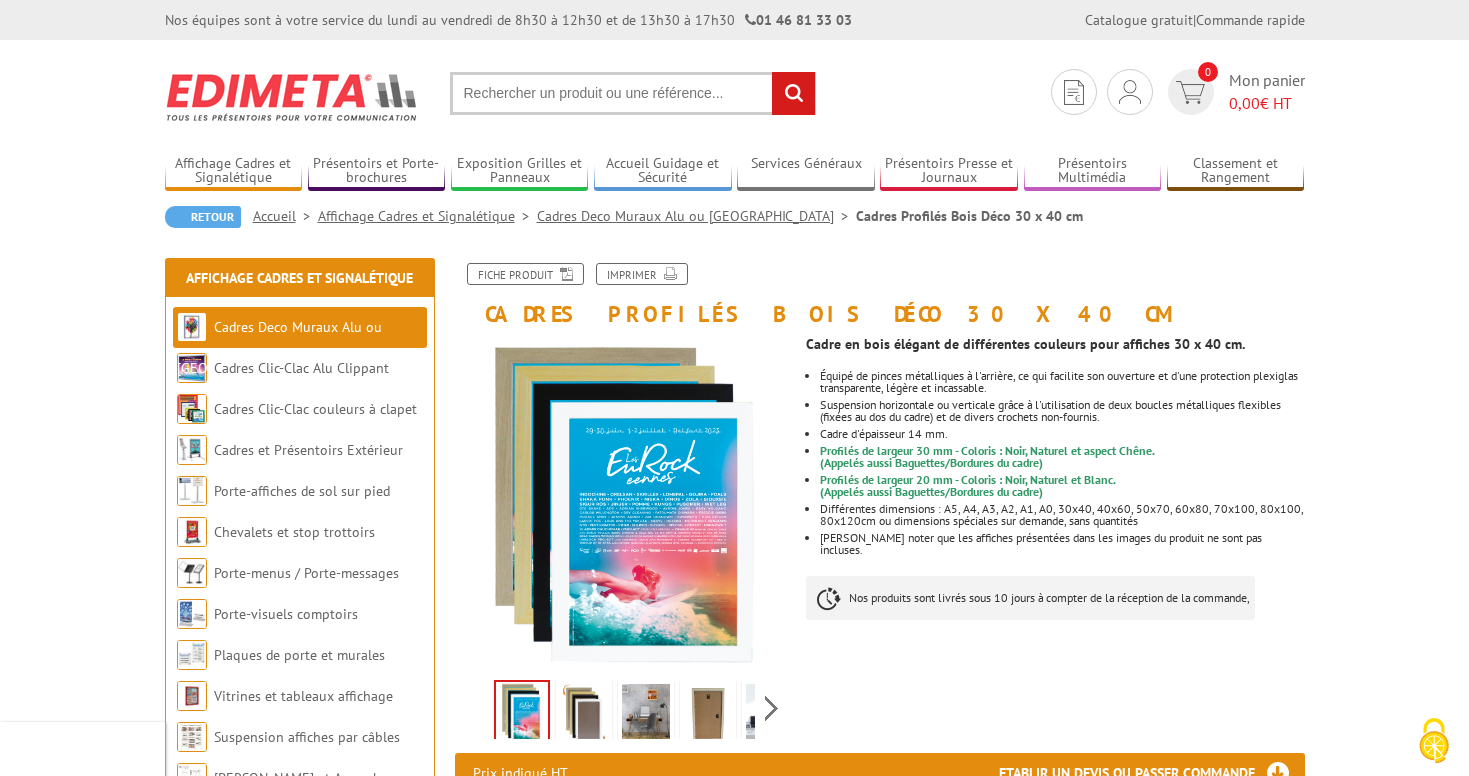 scroll, scrollTop: 0, scrollLeft: 0, axis: both 